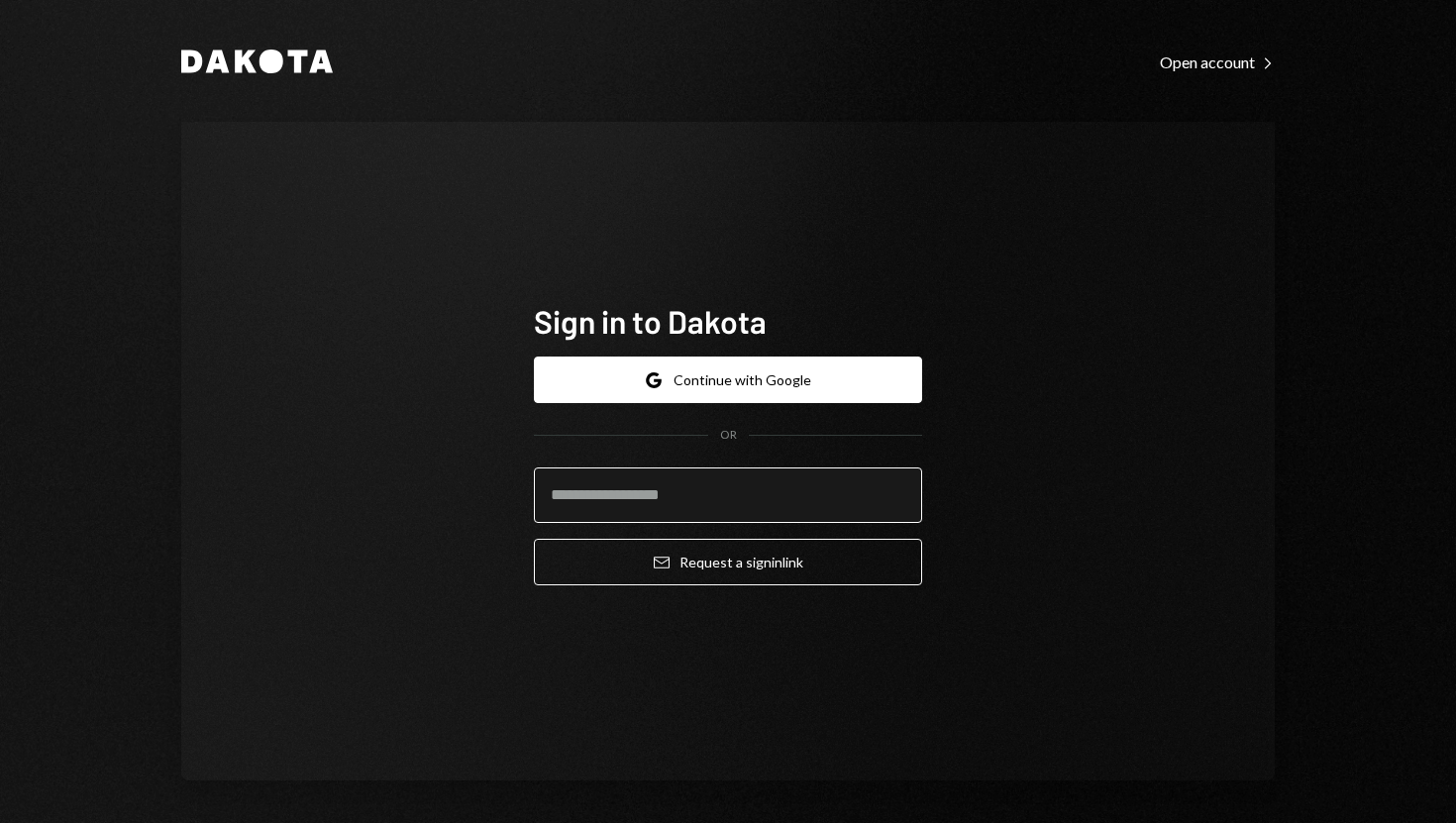 scroll, scrollTop: 0, scrollLeft: 0, axis: both 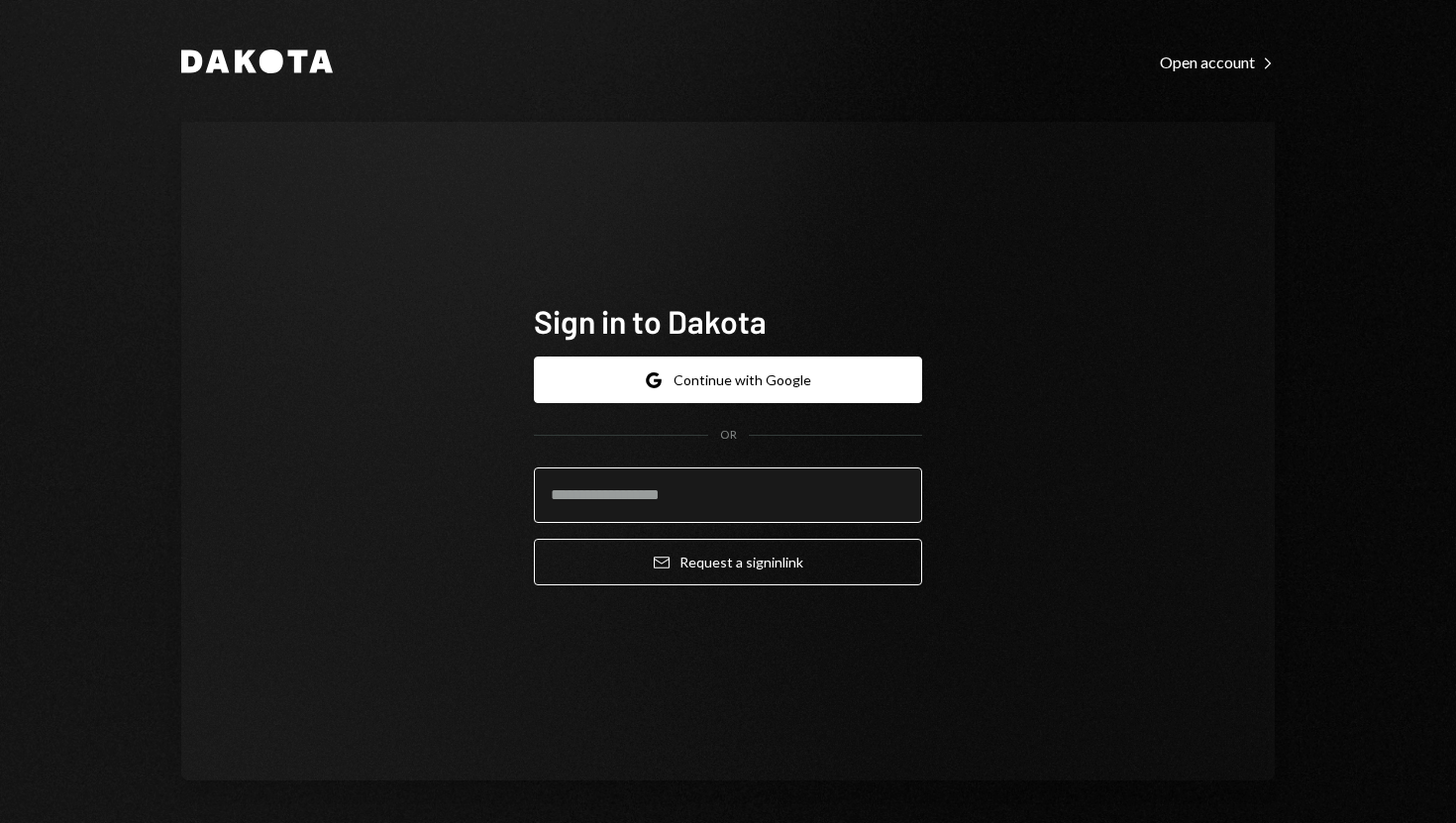 click at bounding box center (728, 495) 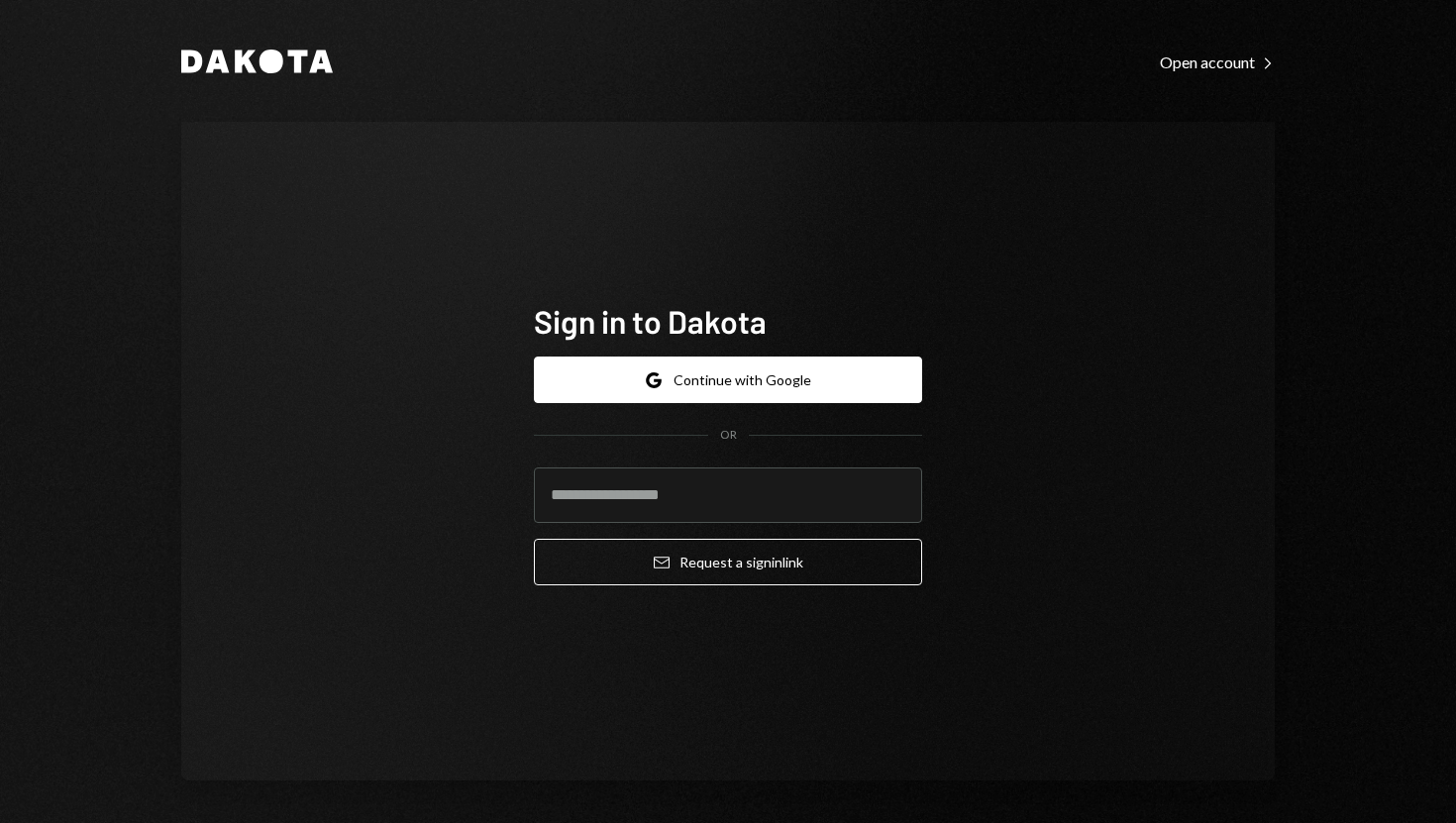 type on "**********" 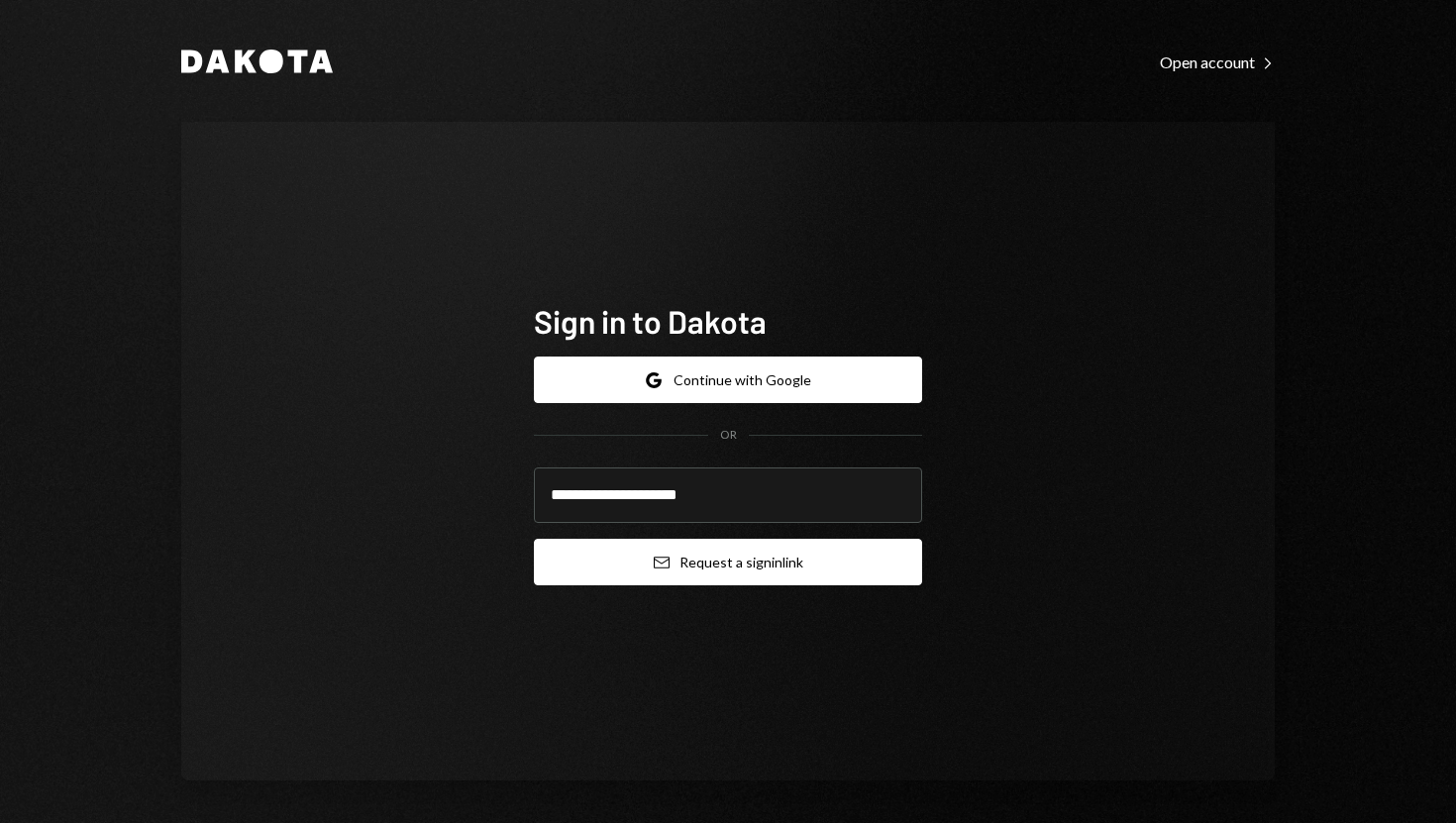 click on "Email Request a sign  in  link" at bounding box center [728, 562] 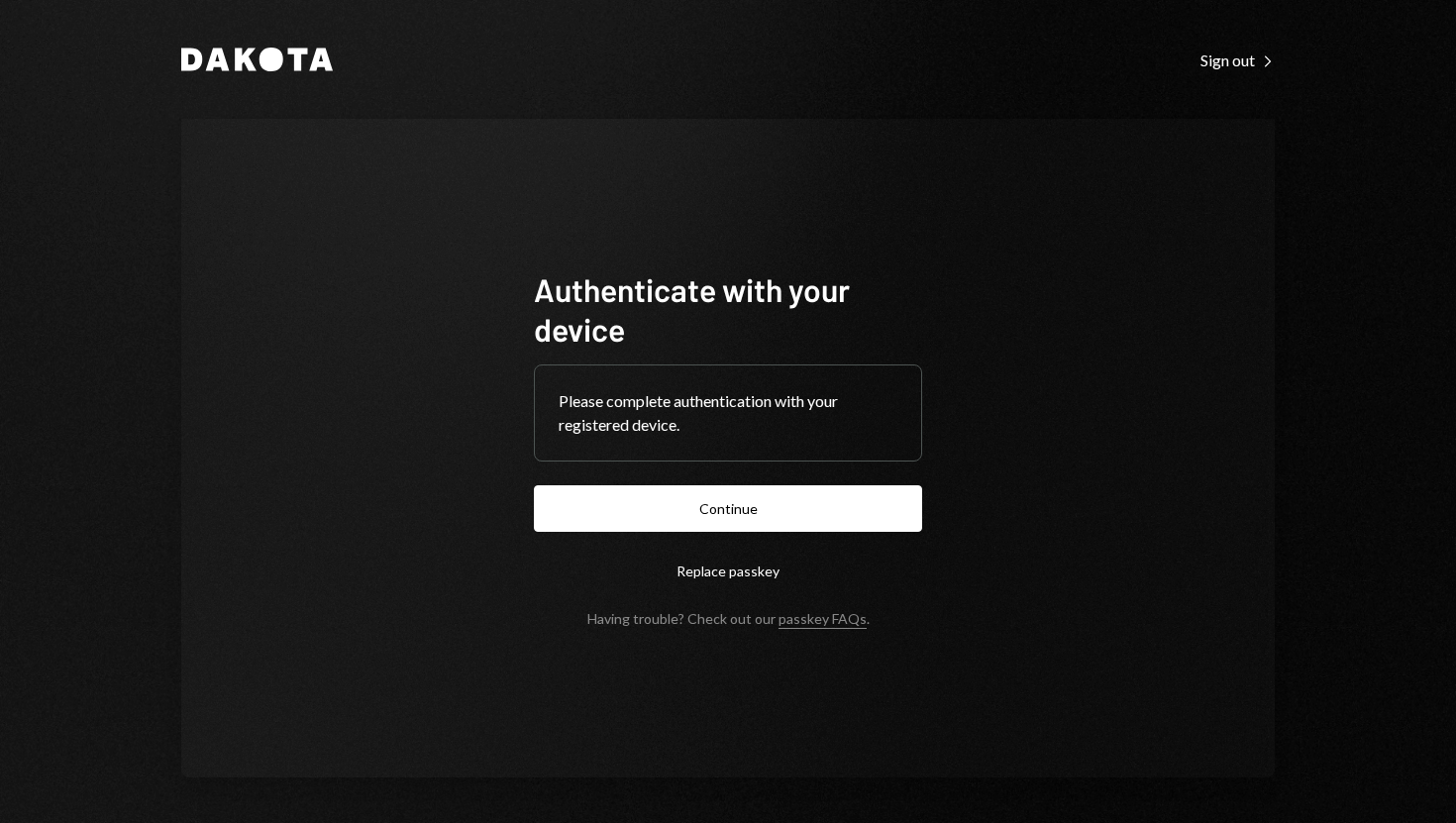 scroll, scrollTop: 0, scrollLeft: 0, axis: both 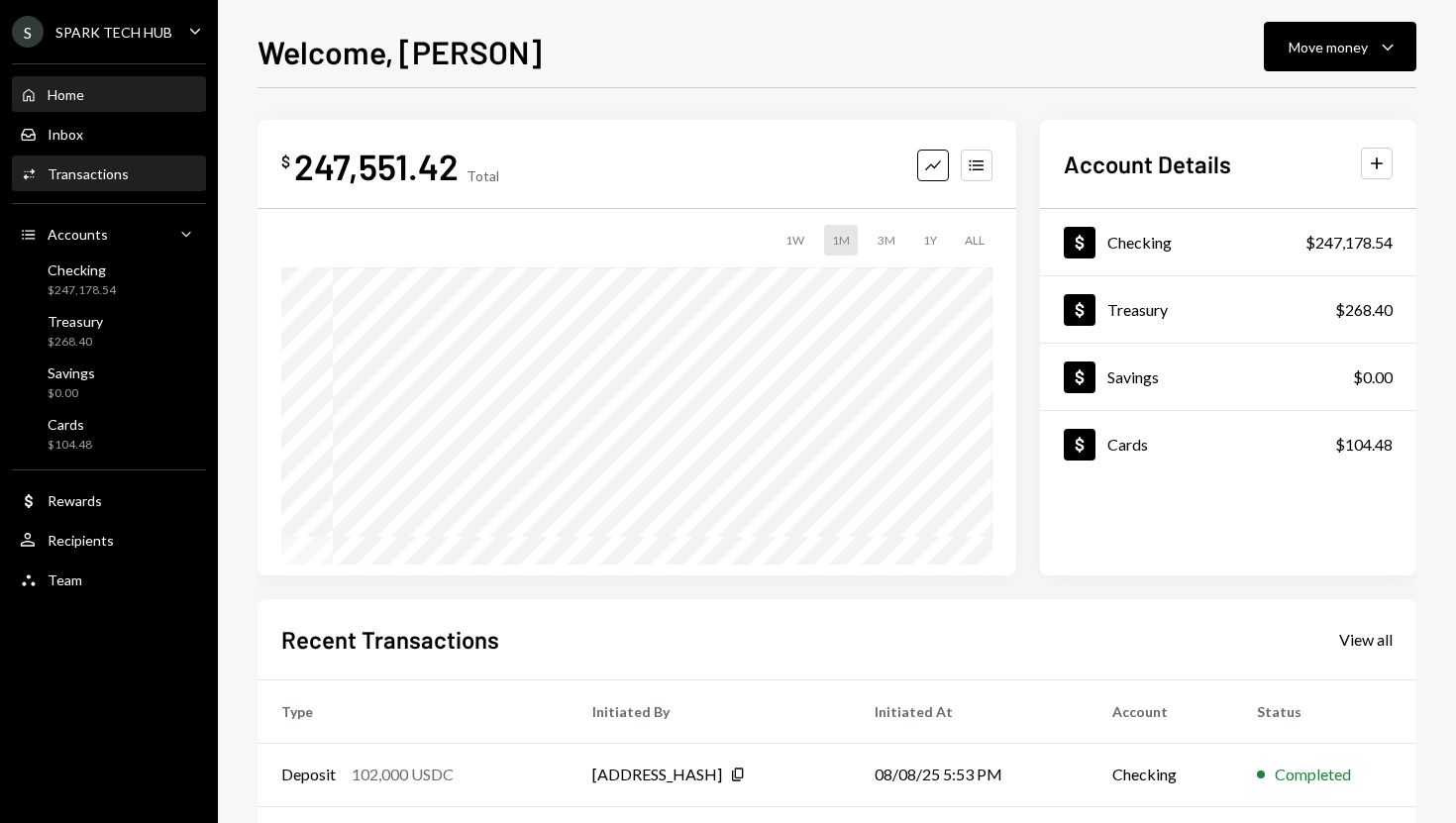 click on "Activities Transactions" at bounding box center [109, 174] 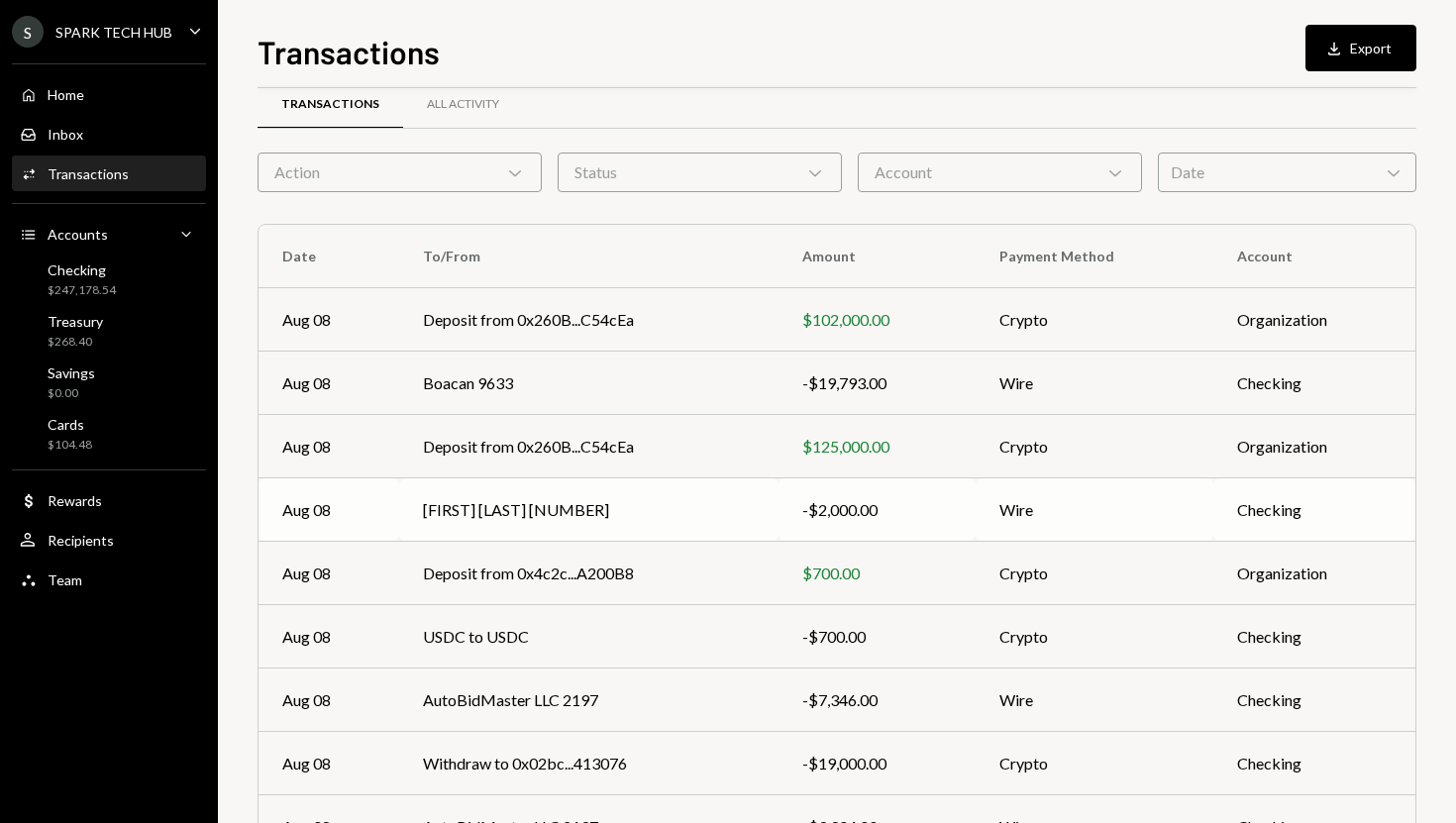 scroll, scrollTop: 0, scrollLeft: 0, axis: both 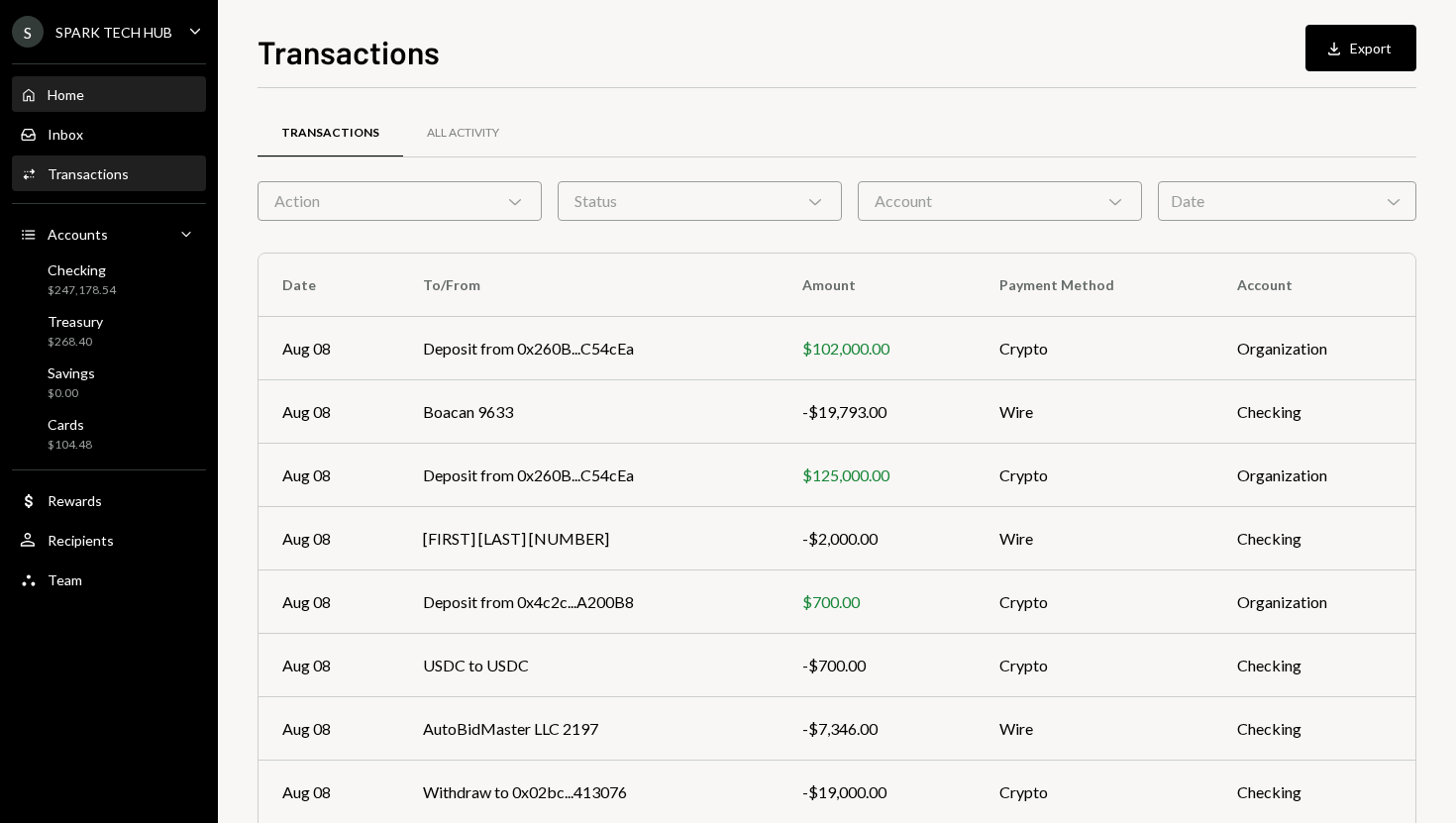 click on "Home Home" at bounding box center [109, 95] 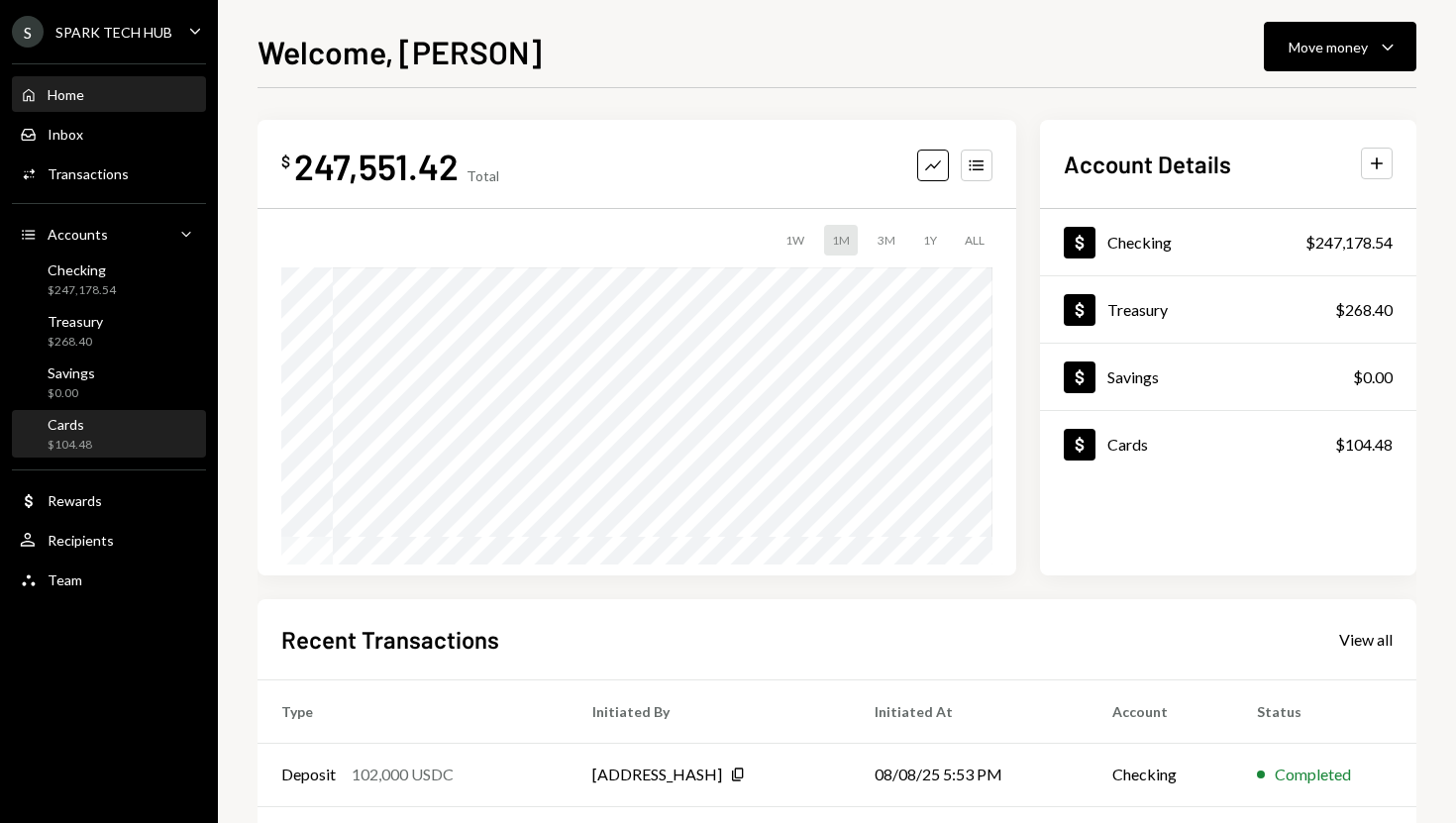 click on "Cards $104.48" at bounding box center (109, 435) 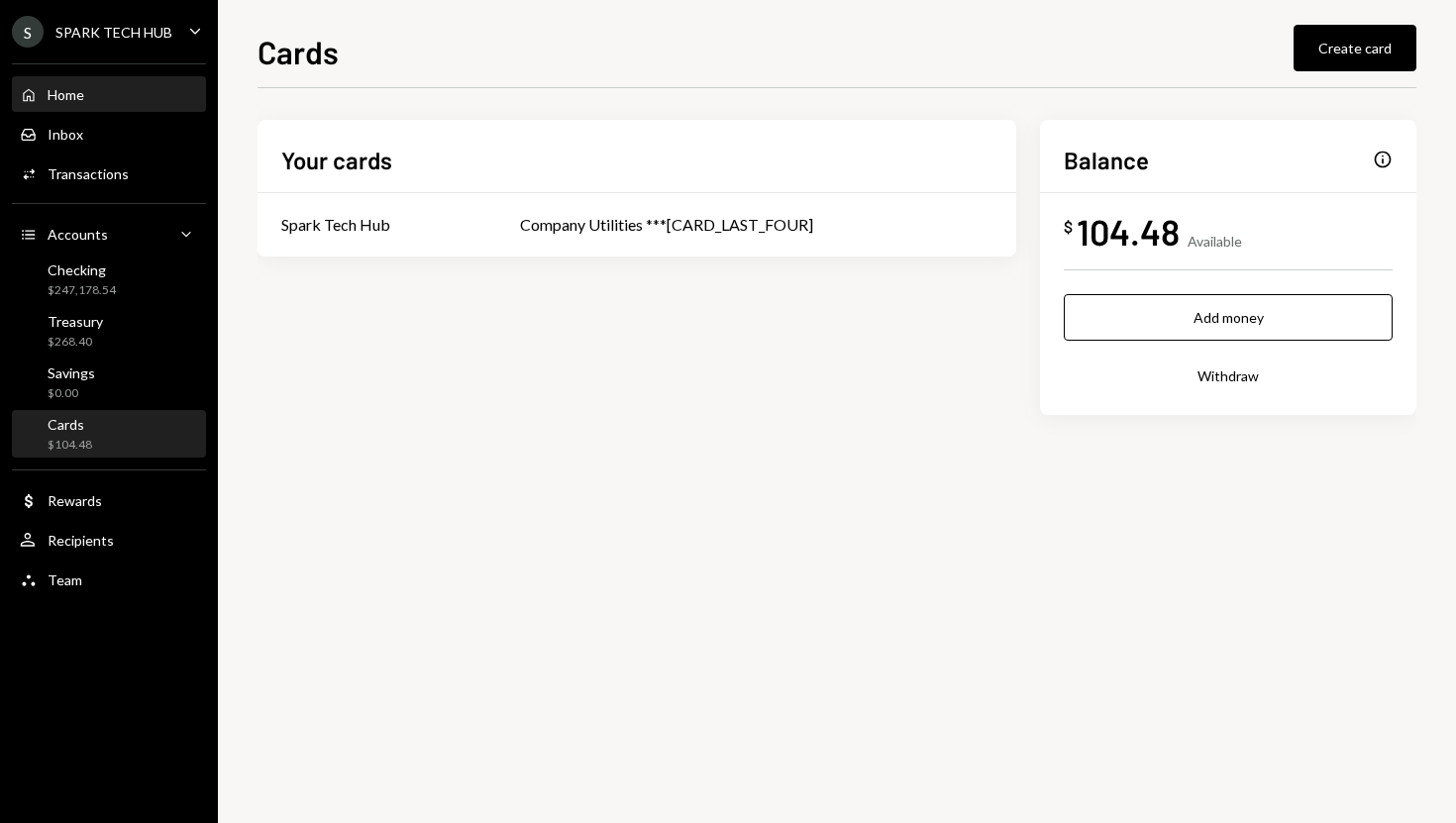 click on "Home Home" at bounding box center (109, 95) 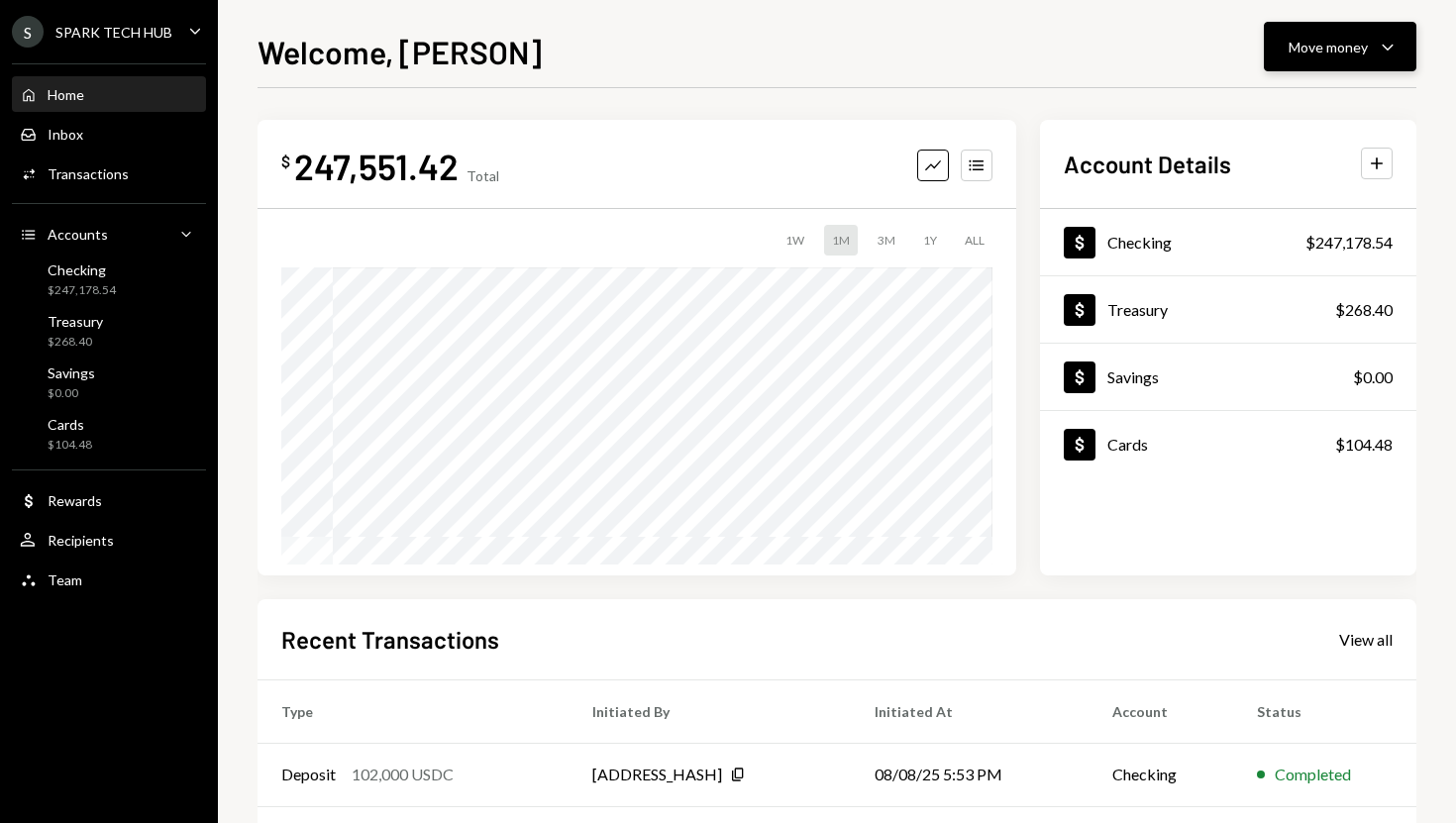 click on "Move money Caret Down" at bounding box center (1340, 47) 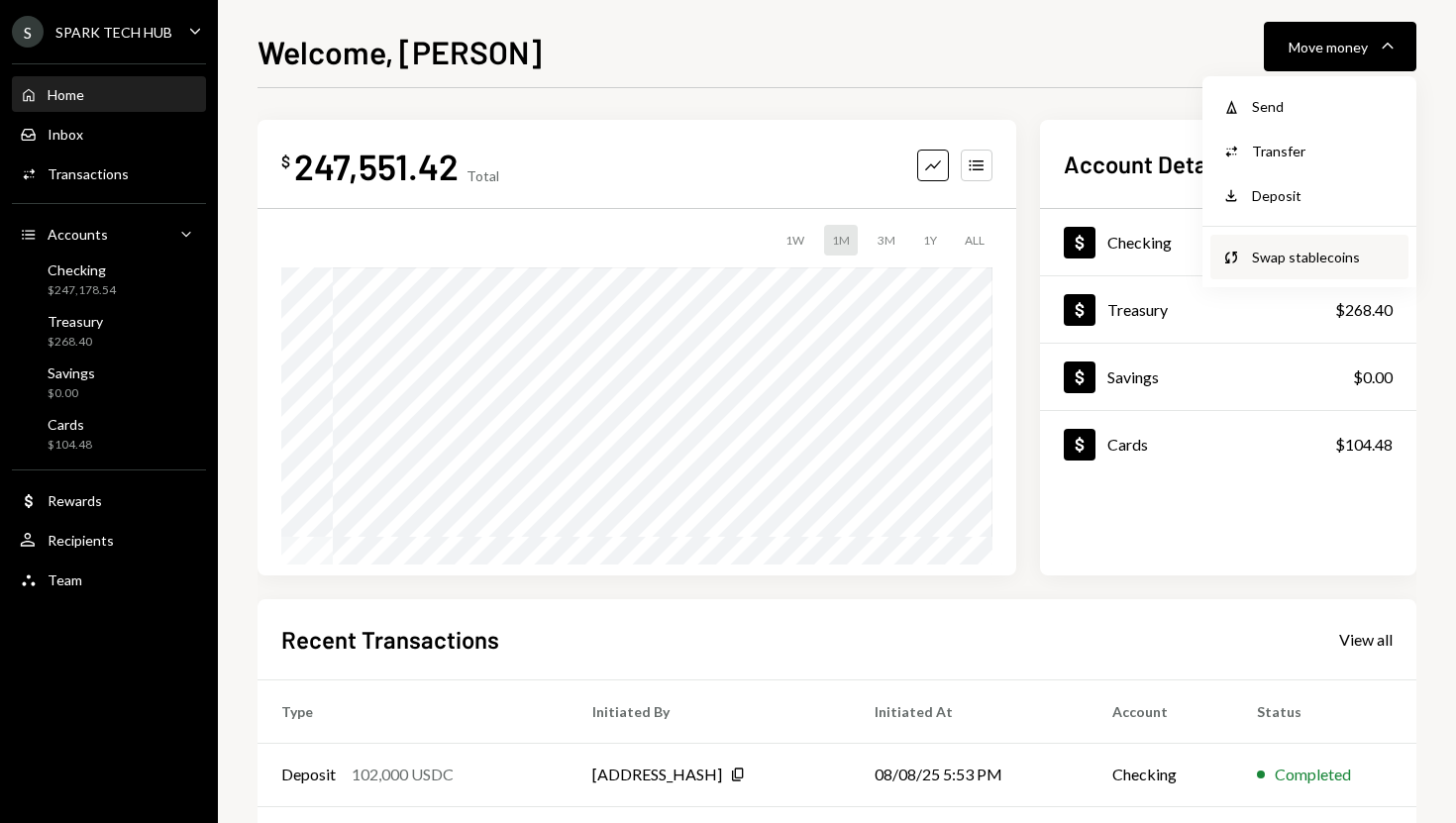 click on "Swap stablecoins" at bounding box center [1324, 257] 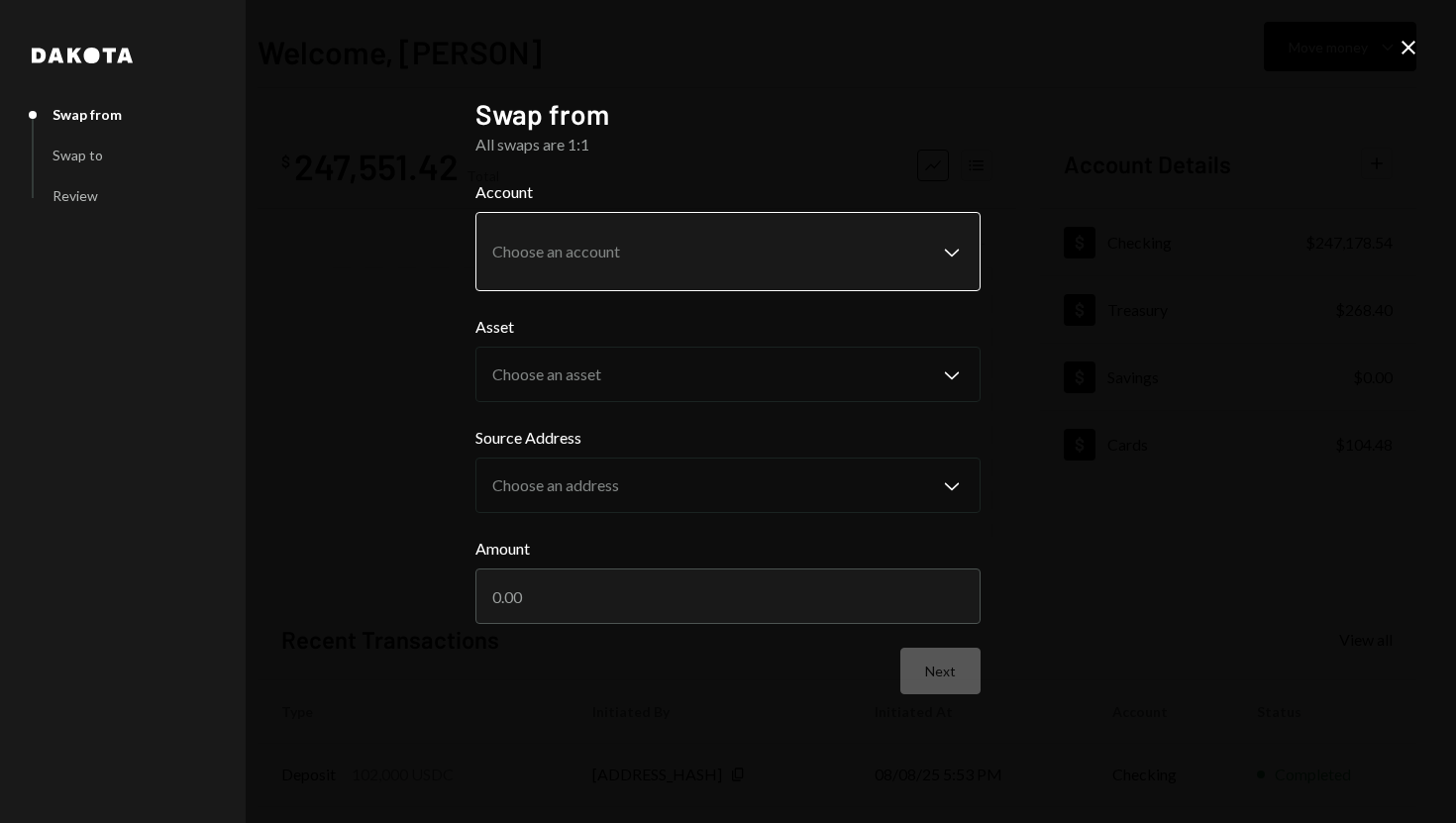 click on "**********" at bounding box center [728, 411] 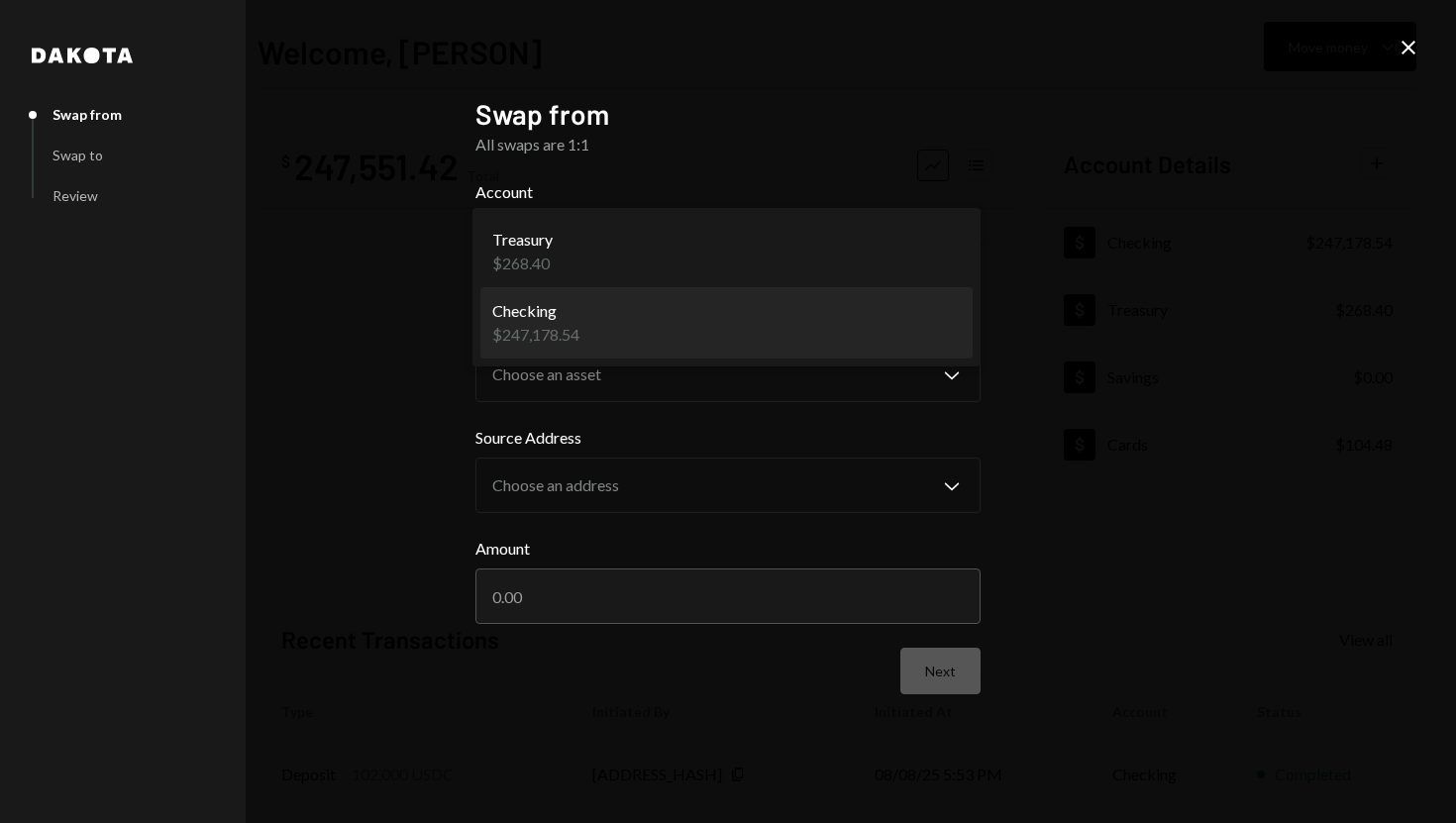 select on "**********" 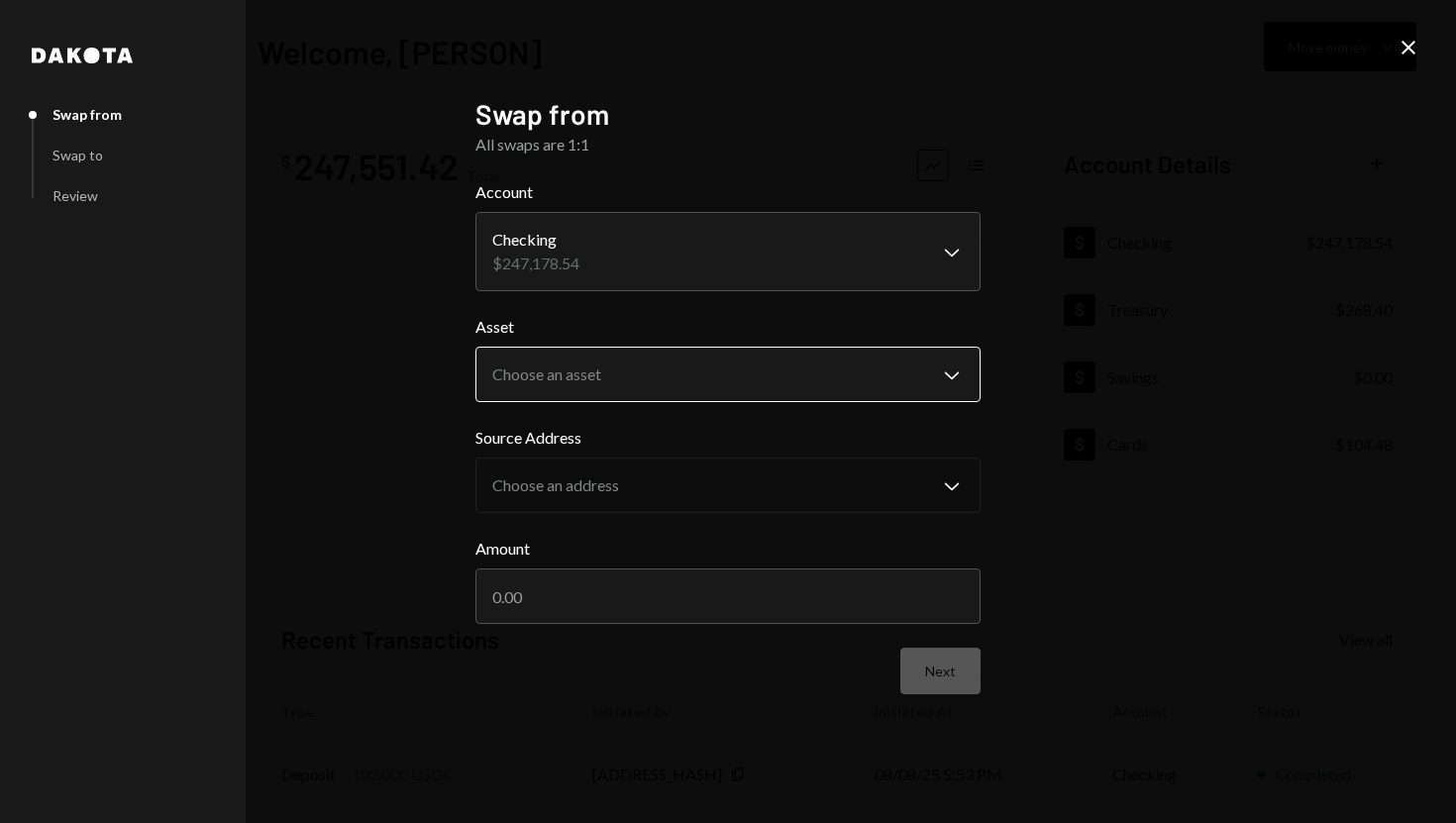 click on "**********" at bounding box center (728, 411) 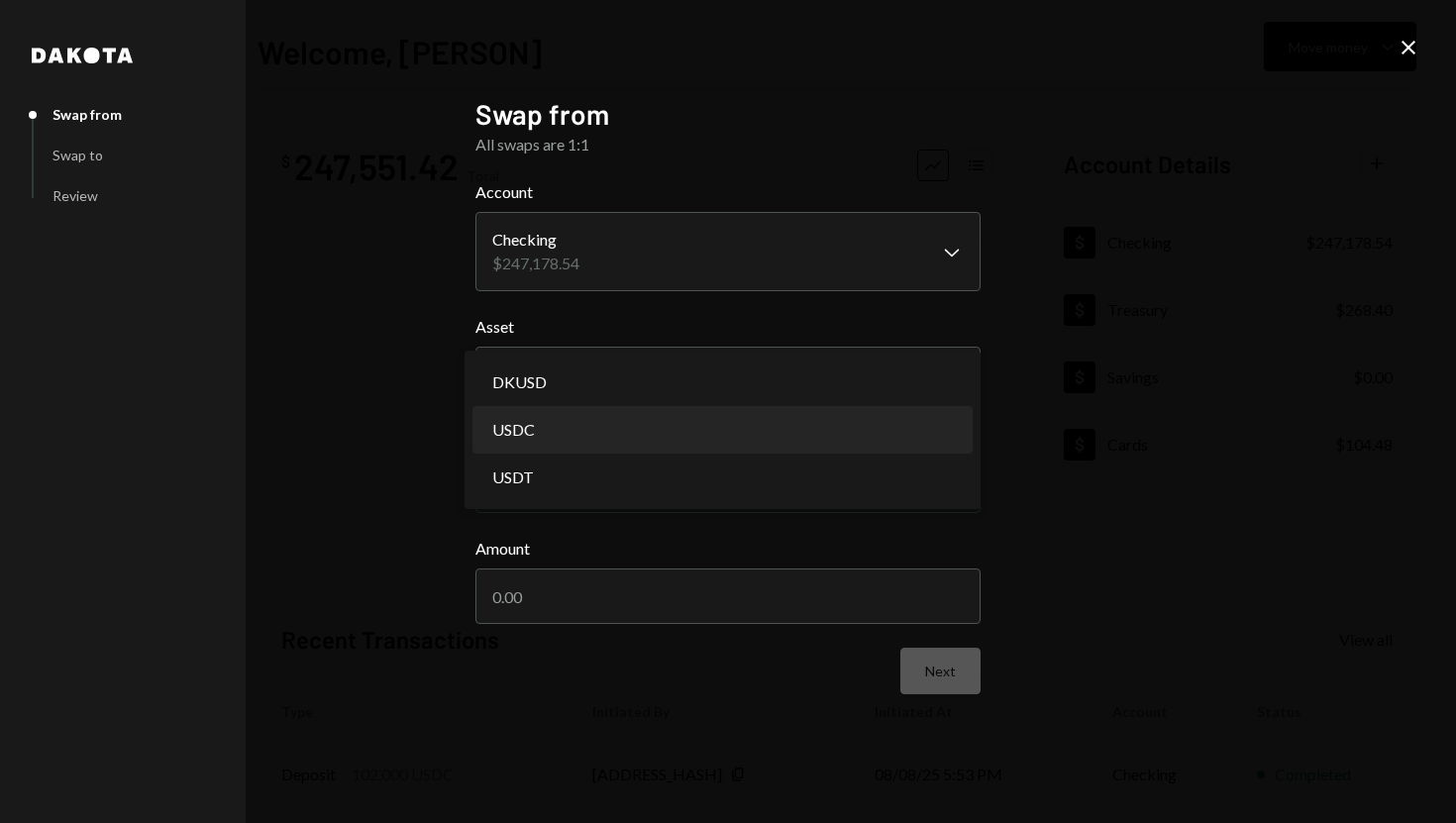 select on "****" 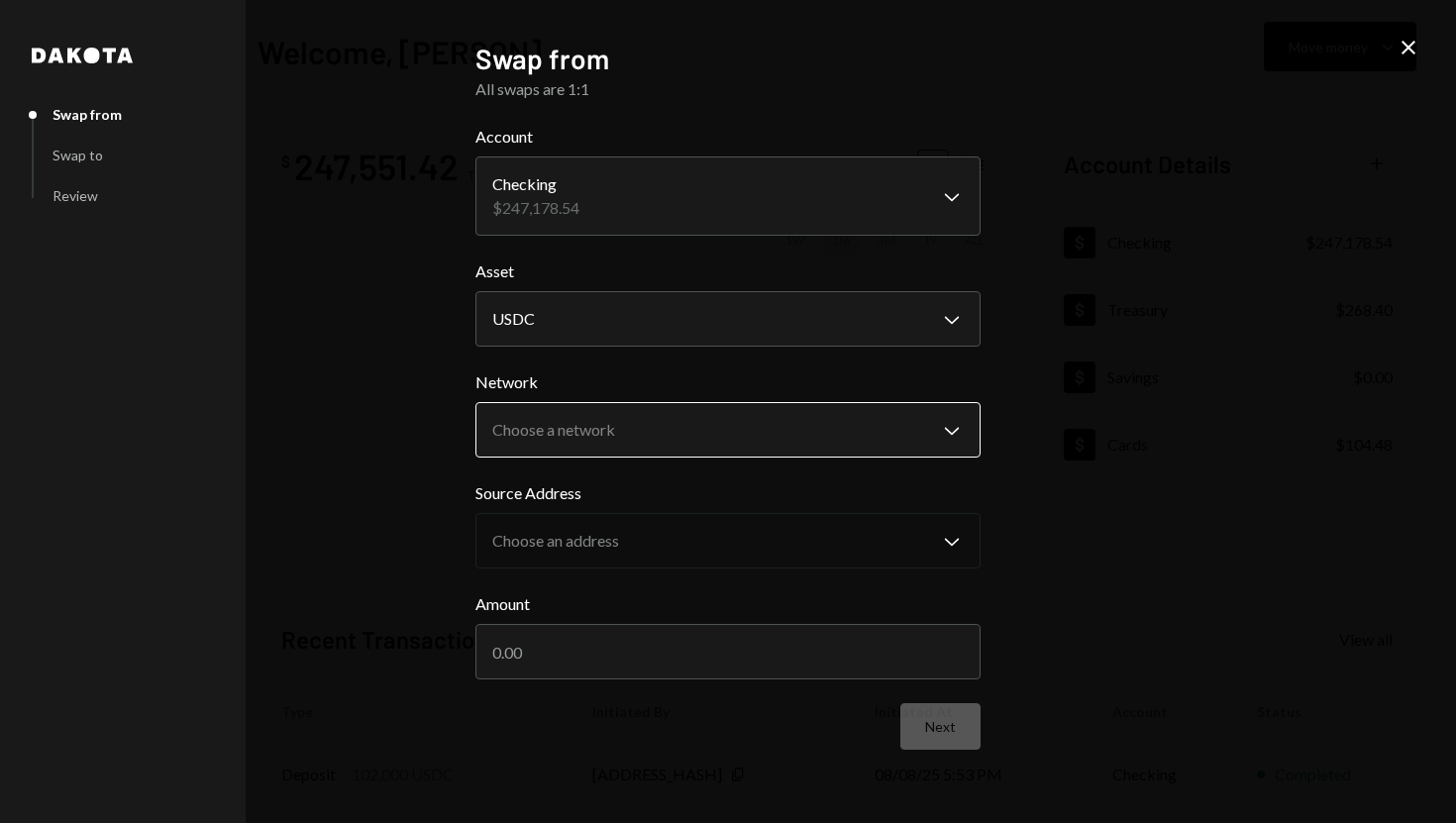 click on "**********" at bounding box center [728, 411] 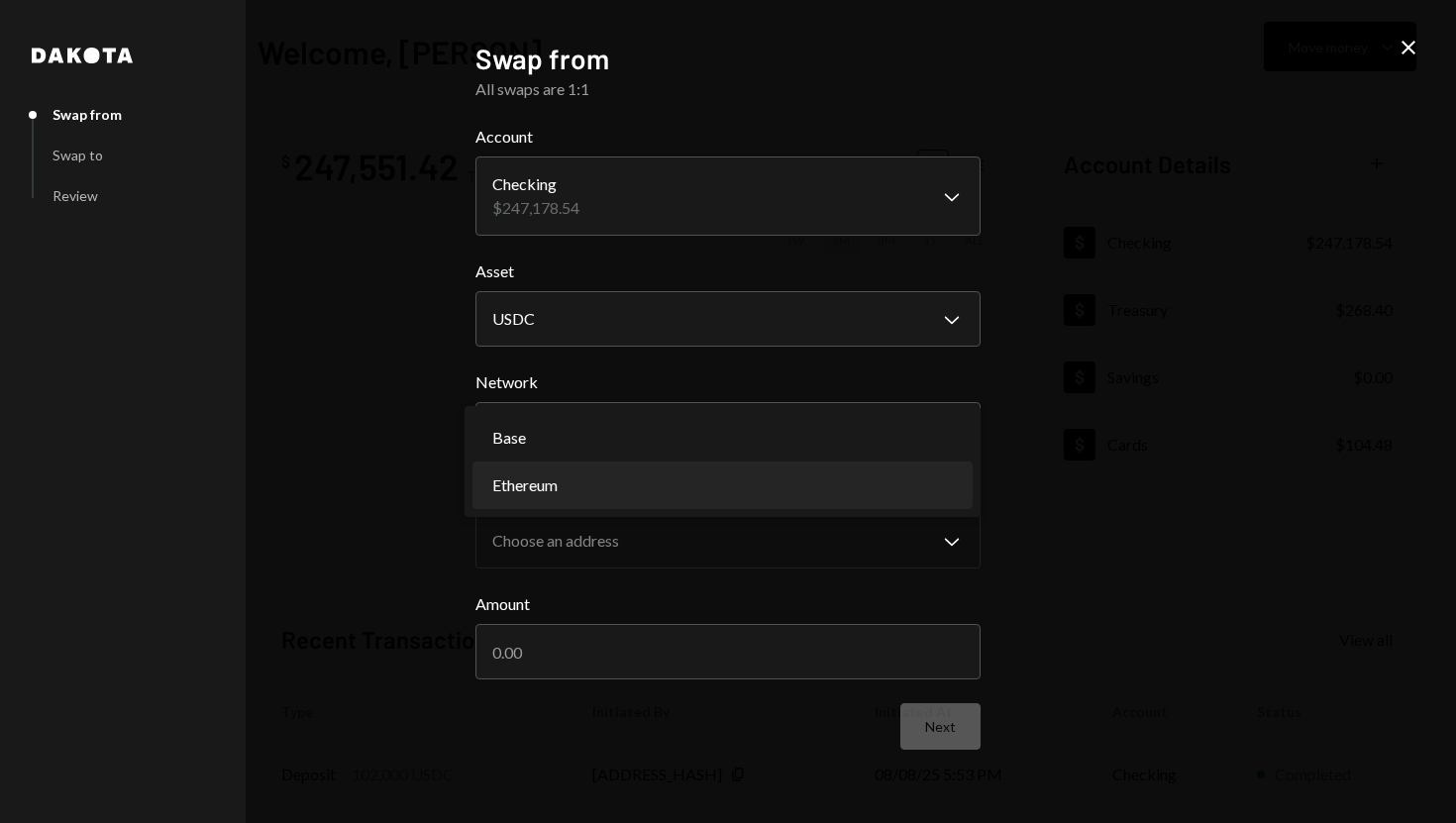 select on "**********" 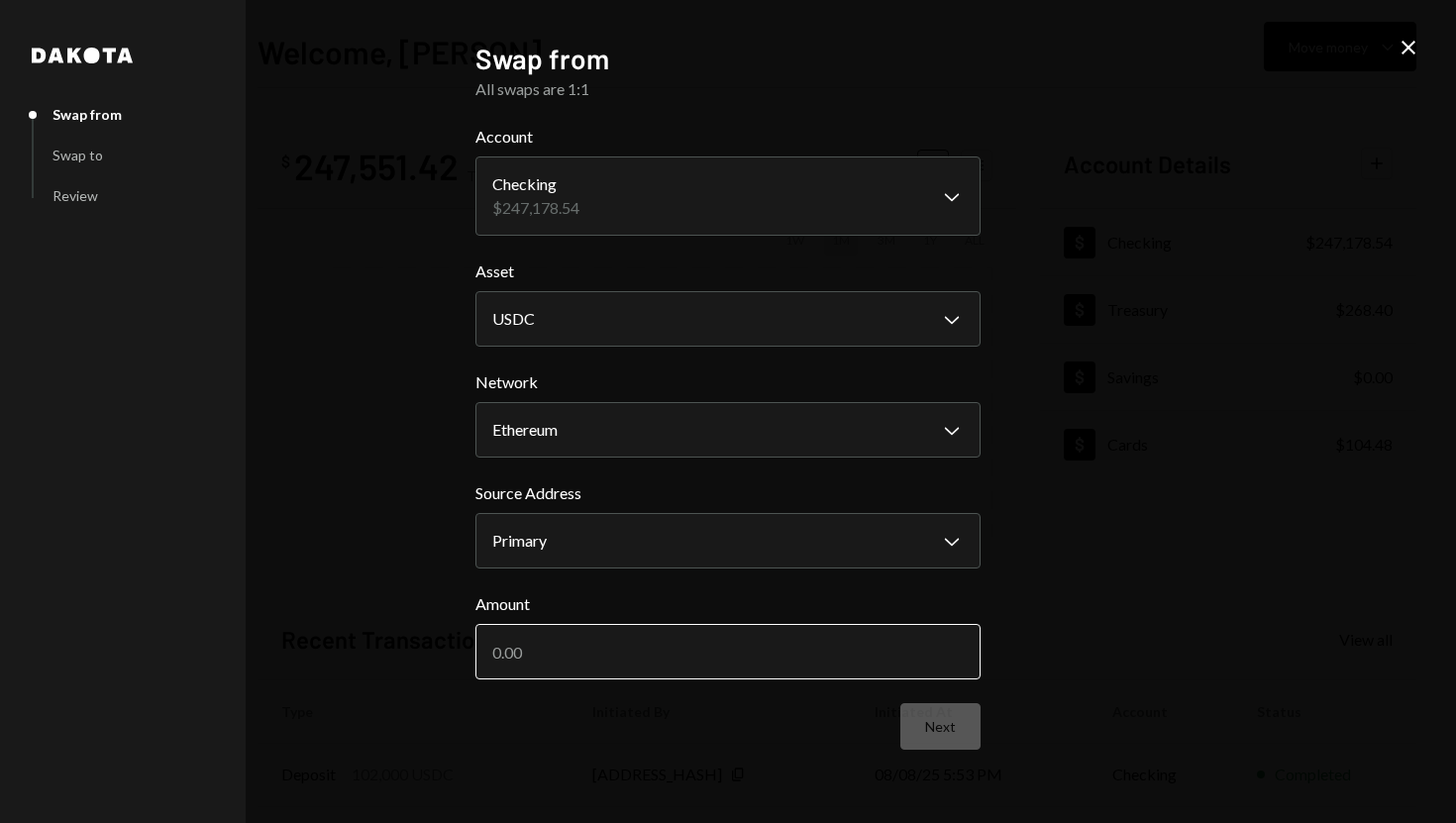 click on "Amount" at bounding box center [728, 652] 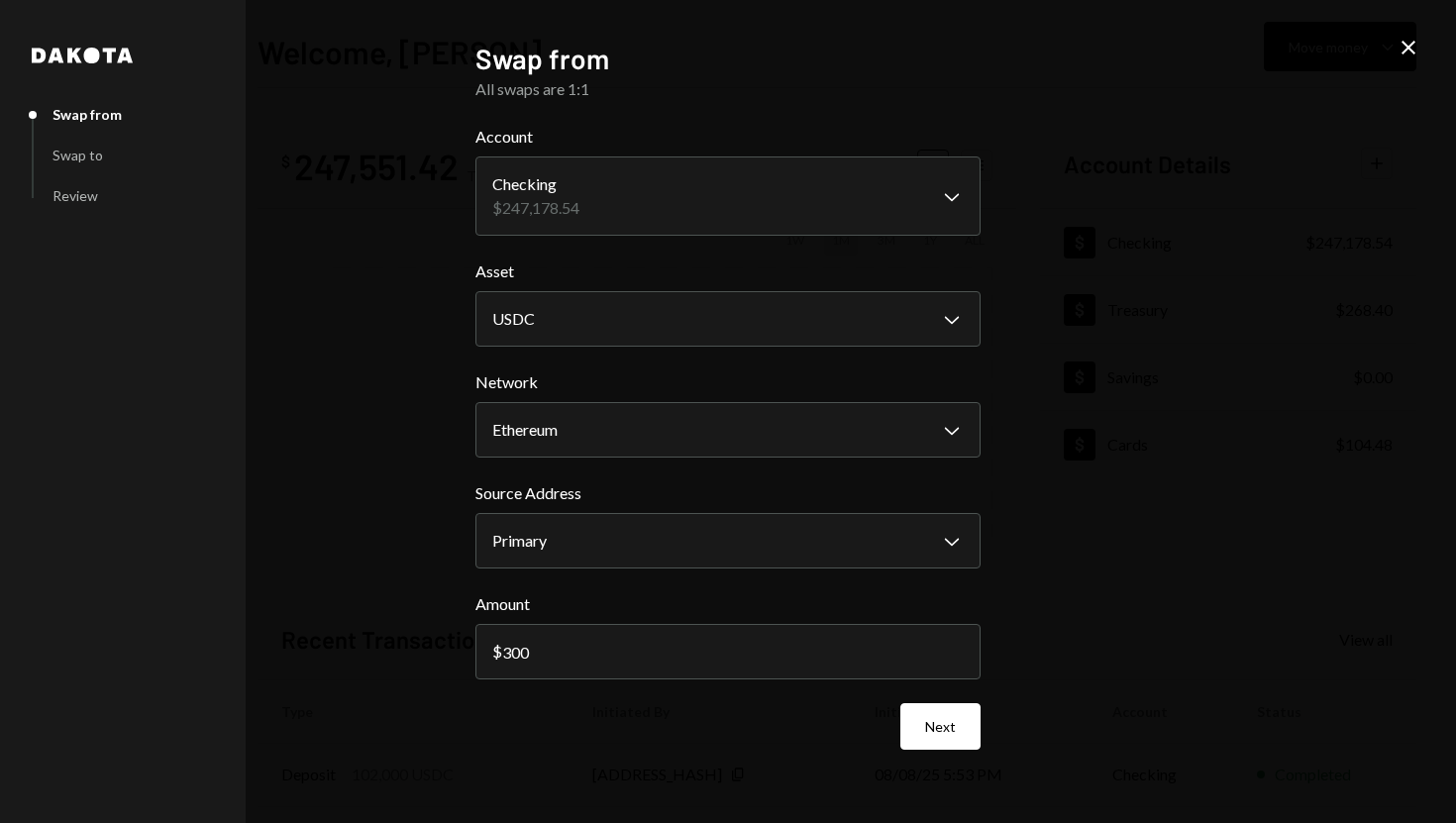 type on "300" 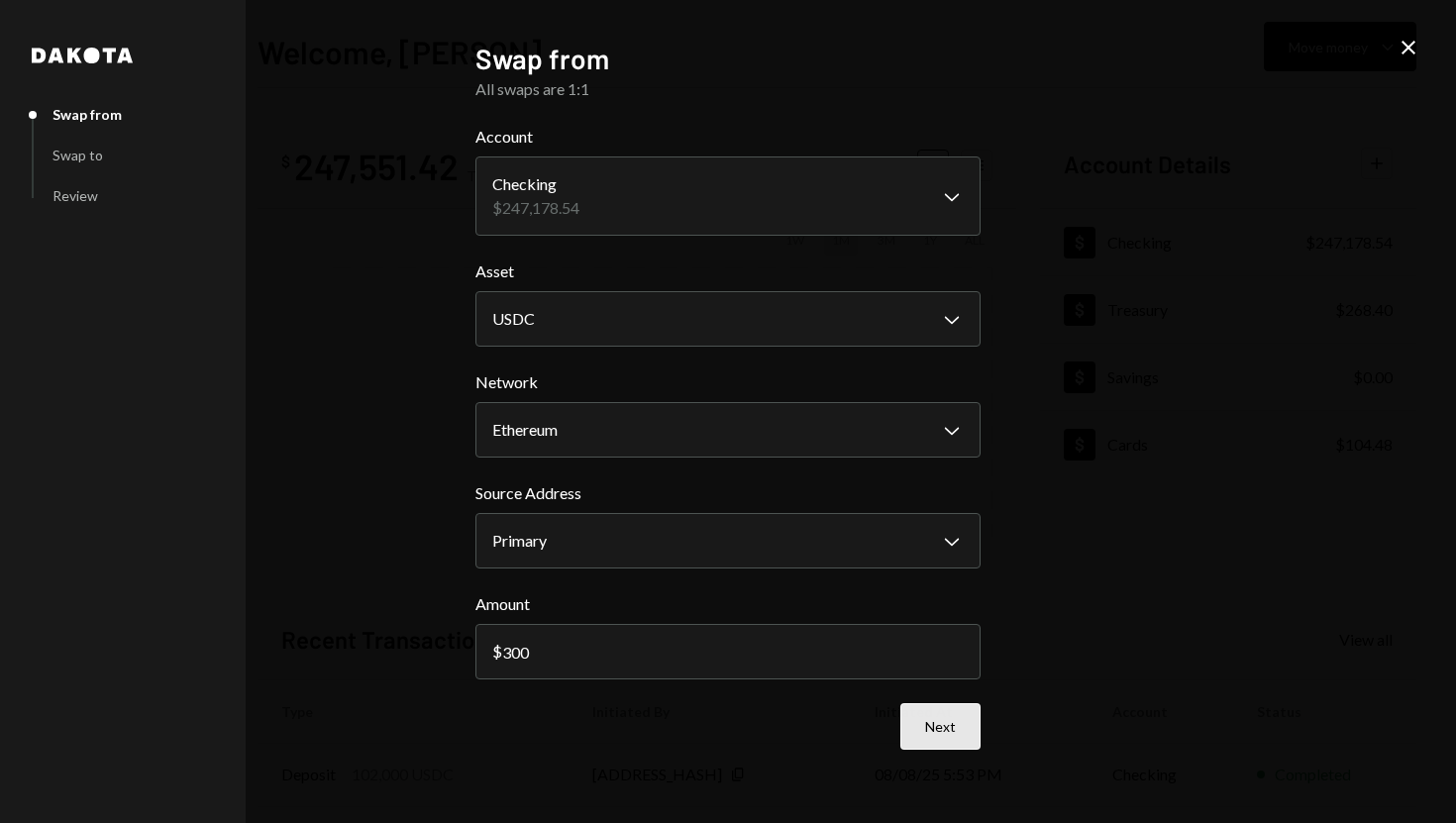 click on "Next" at bounding box center [940, 726] 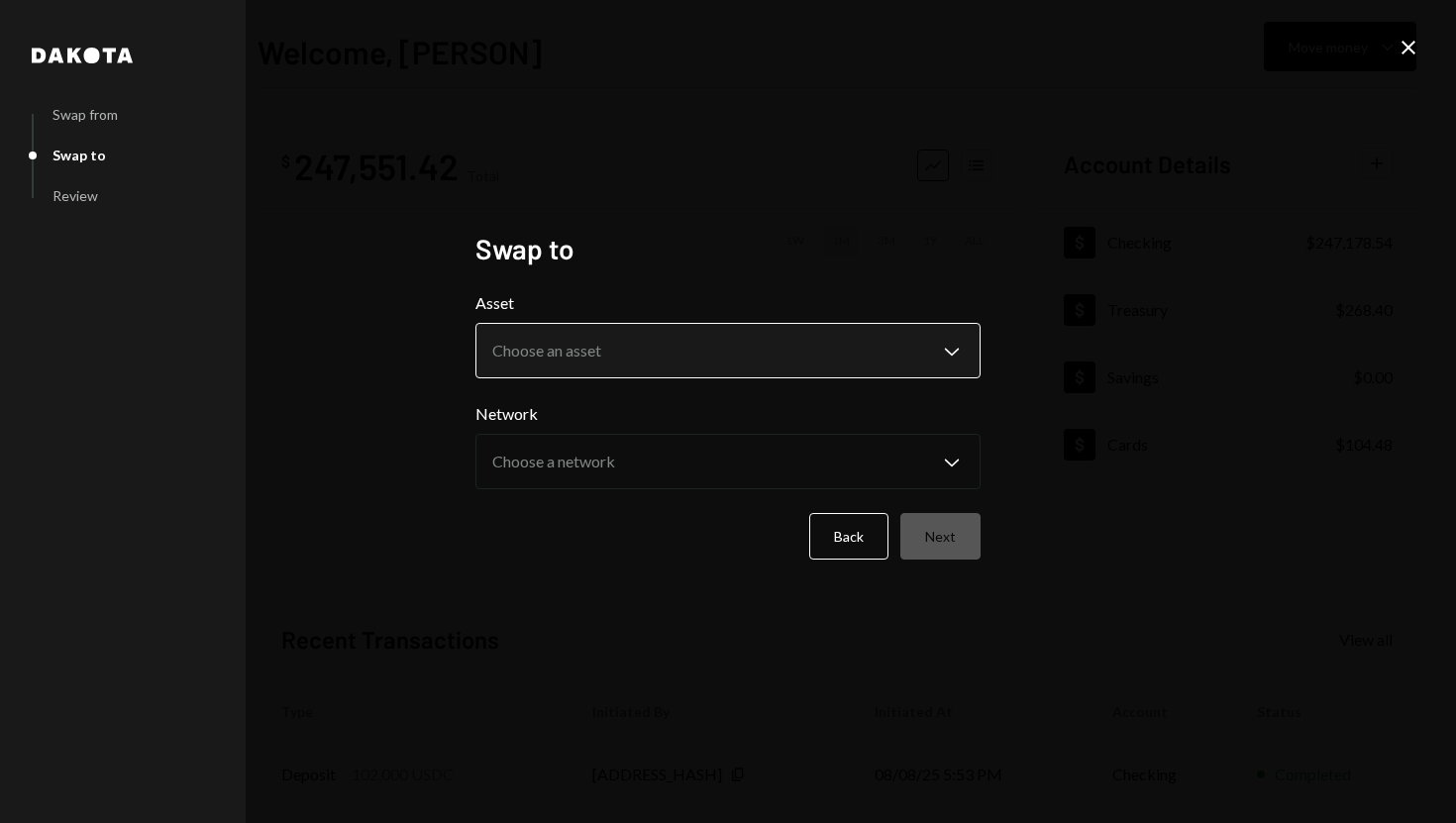 click on "**********" at bounding box center (728, 411) 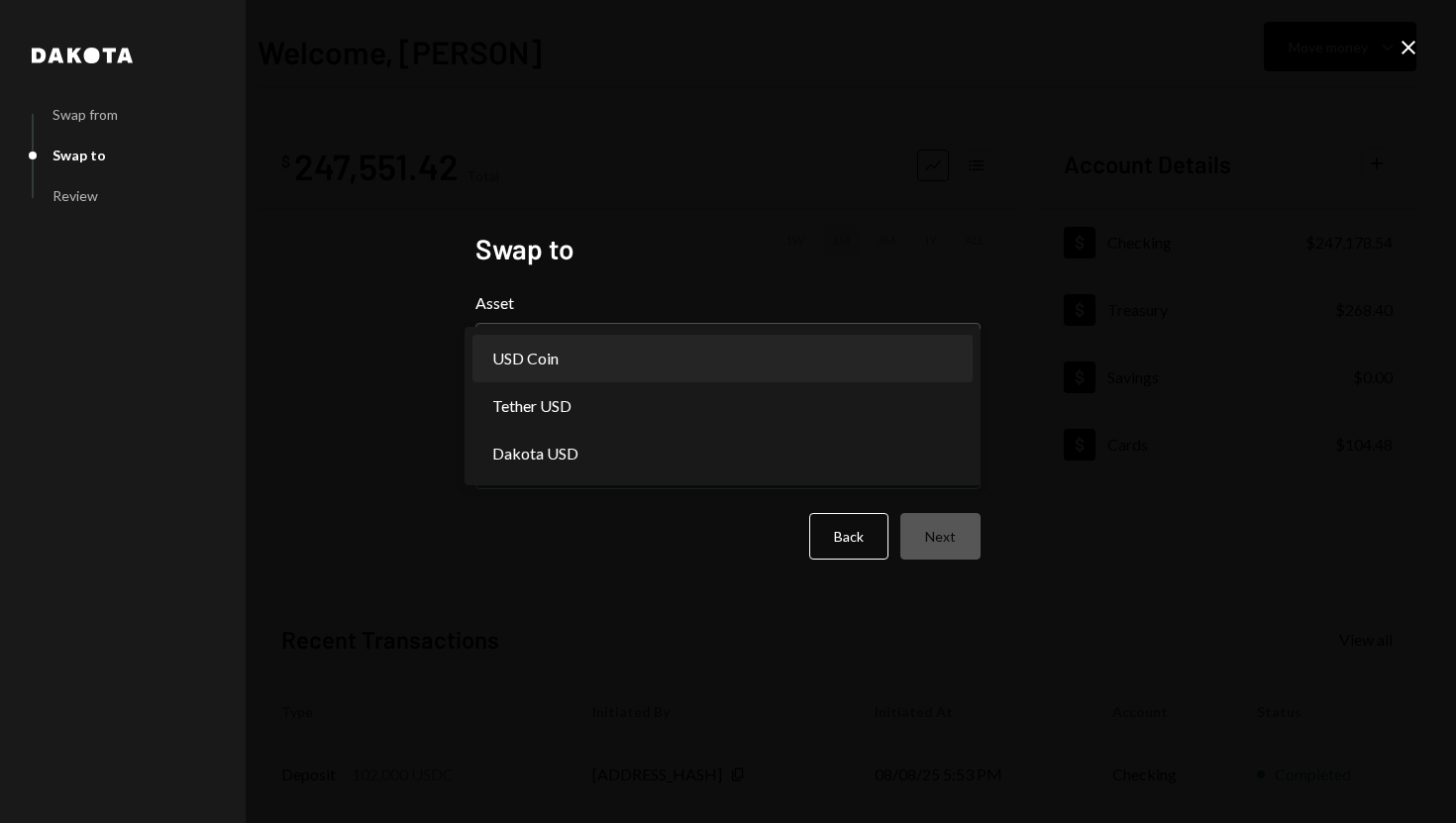 select on "****" 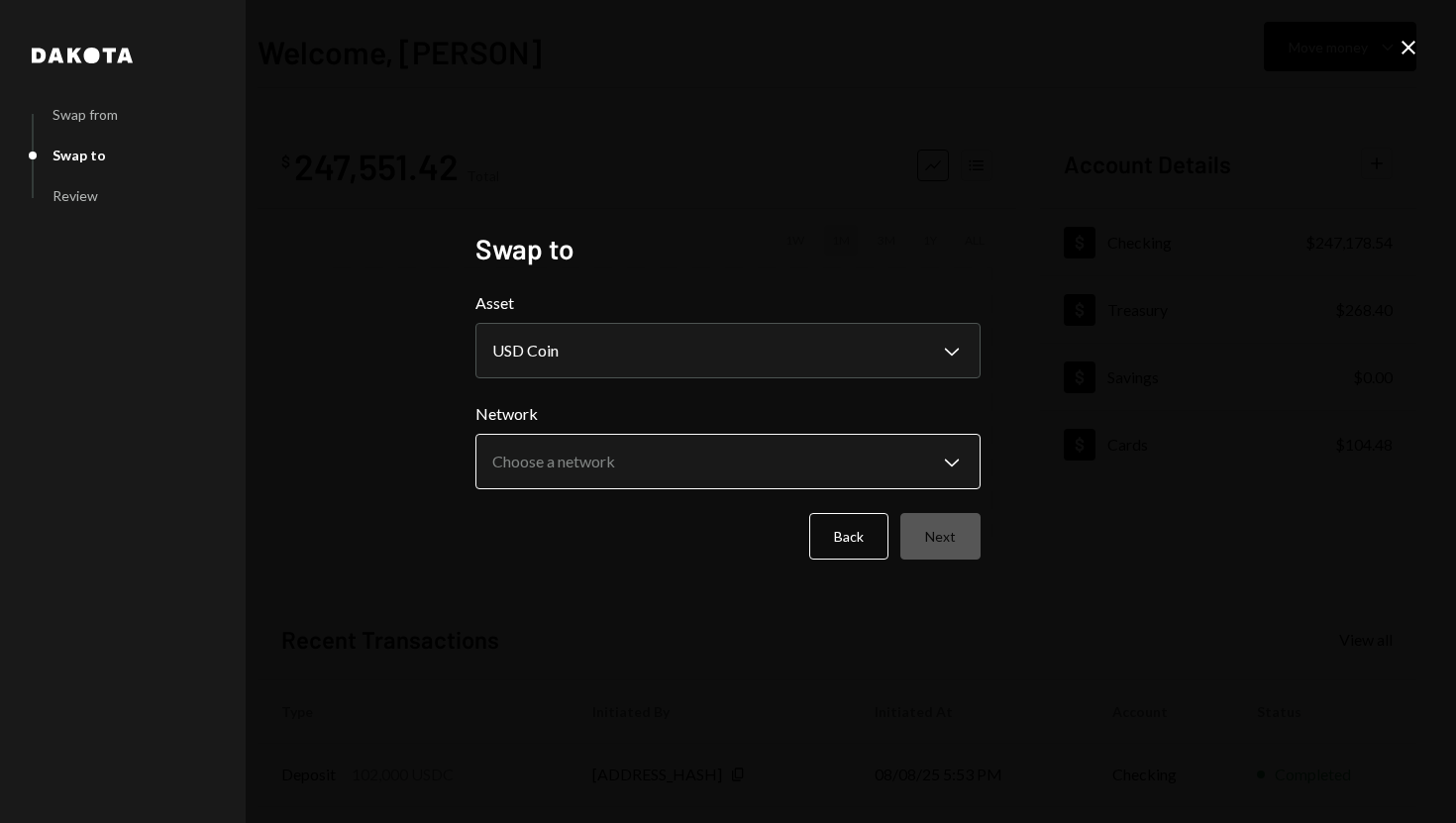 click on "**********" at bounding box center [728, 411] 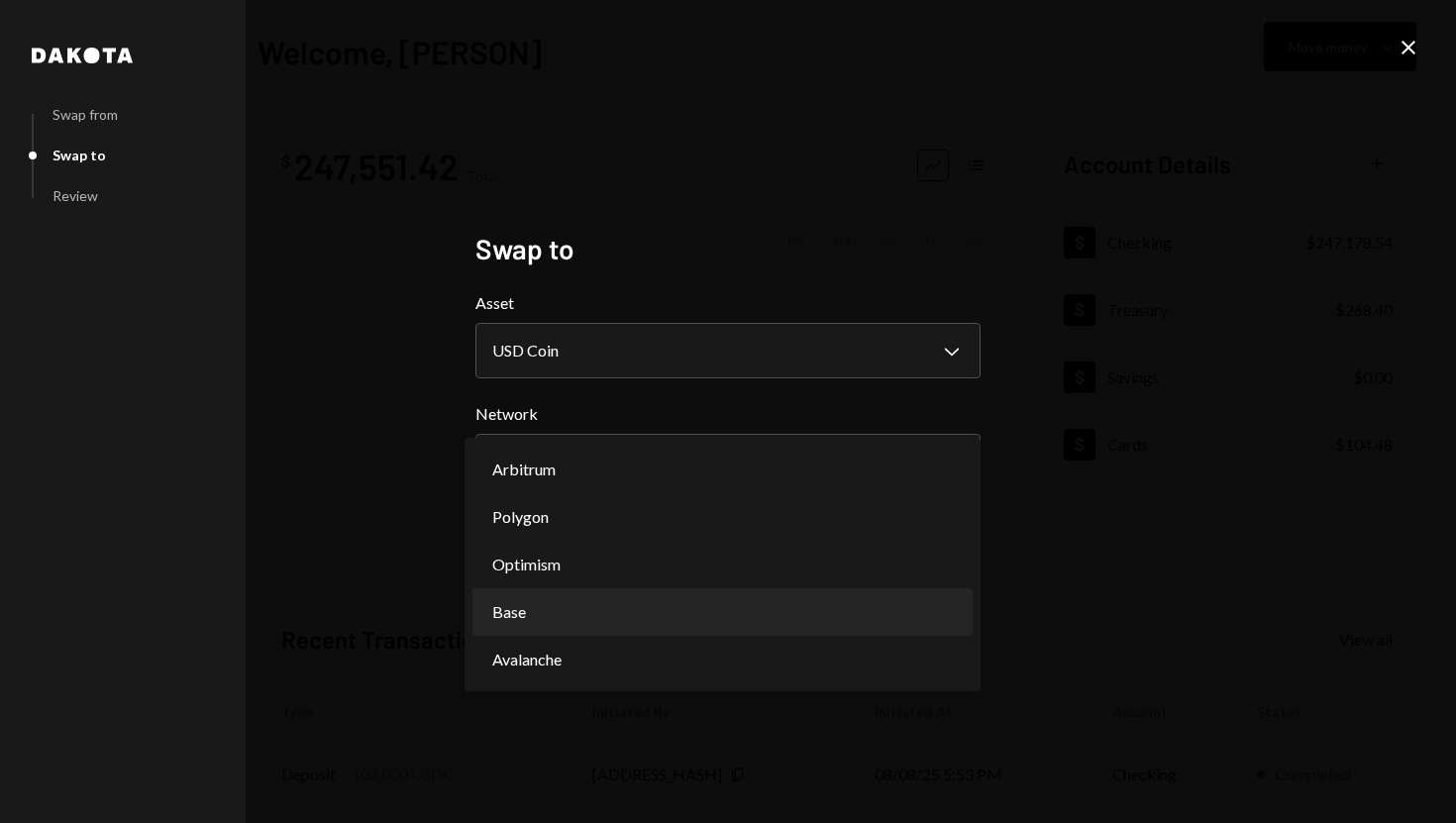 select on "**********" 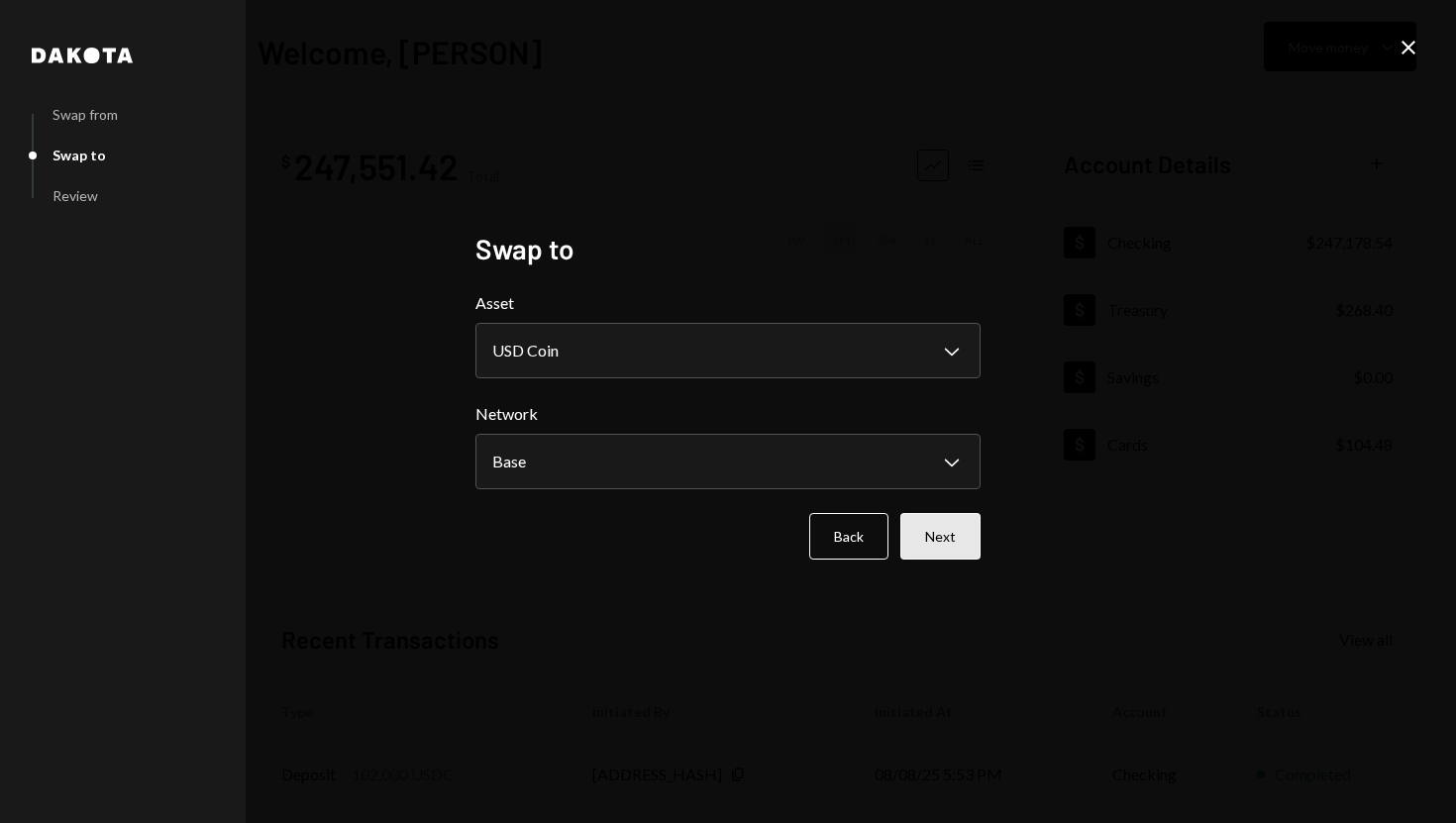 click on "Next" at bounding box center (940, 536) 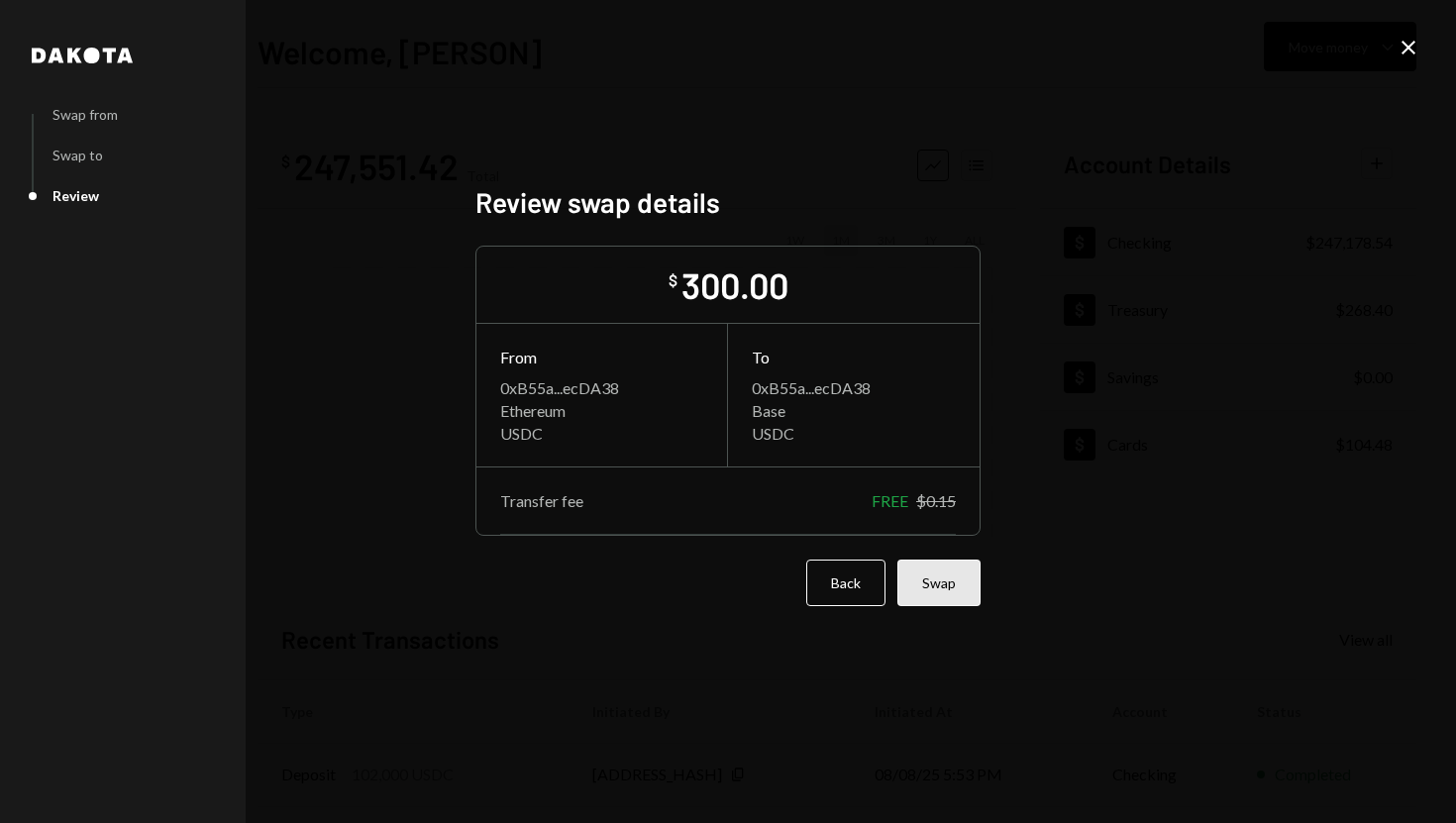 click on "Swap" at bounding box center [939, 582] 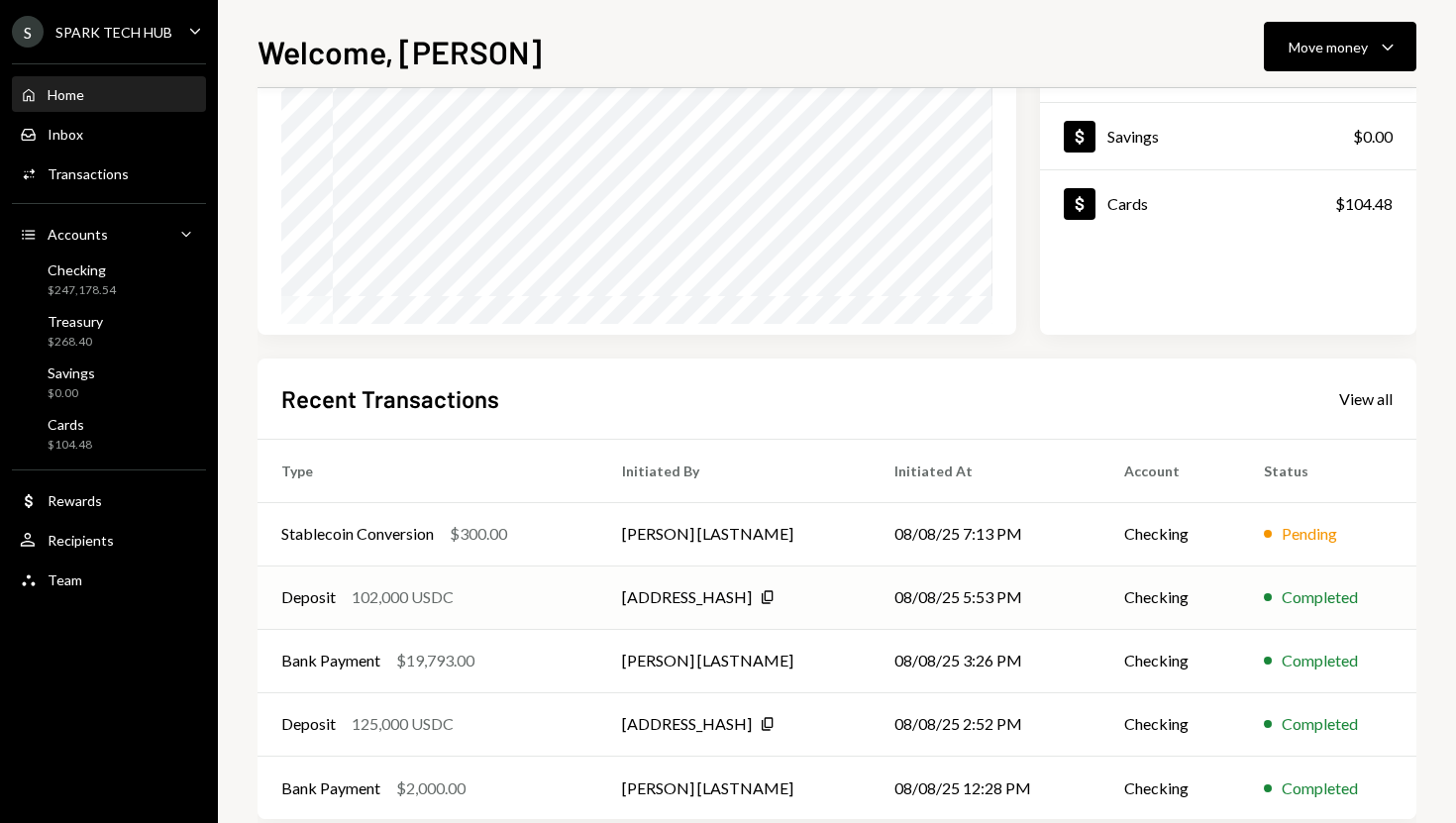 scroll, scrollTop: 276, scrollLeft: 0, axis: vertical 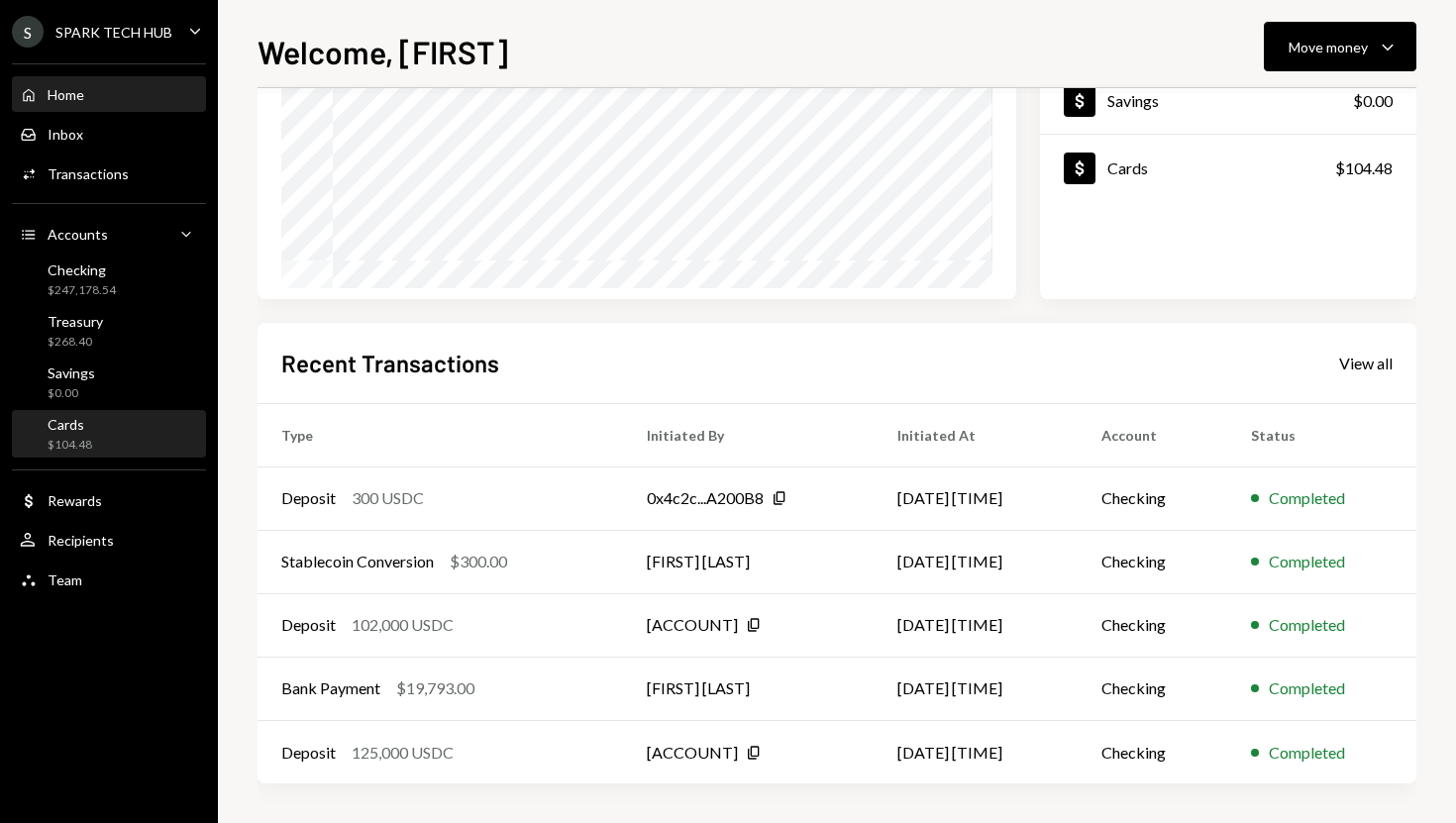 click on "Cards $104.48" at bounding box center (109, 435) 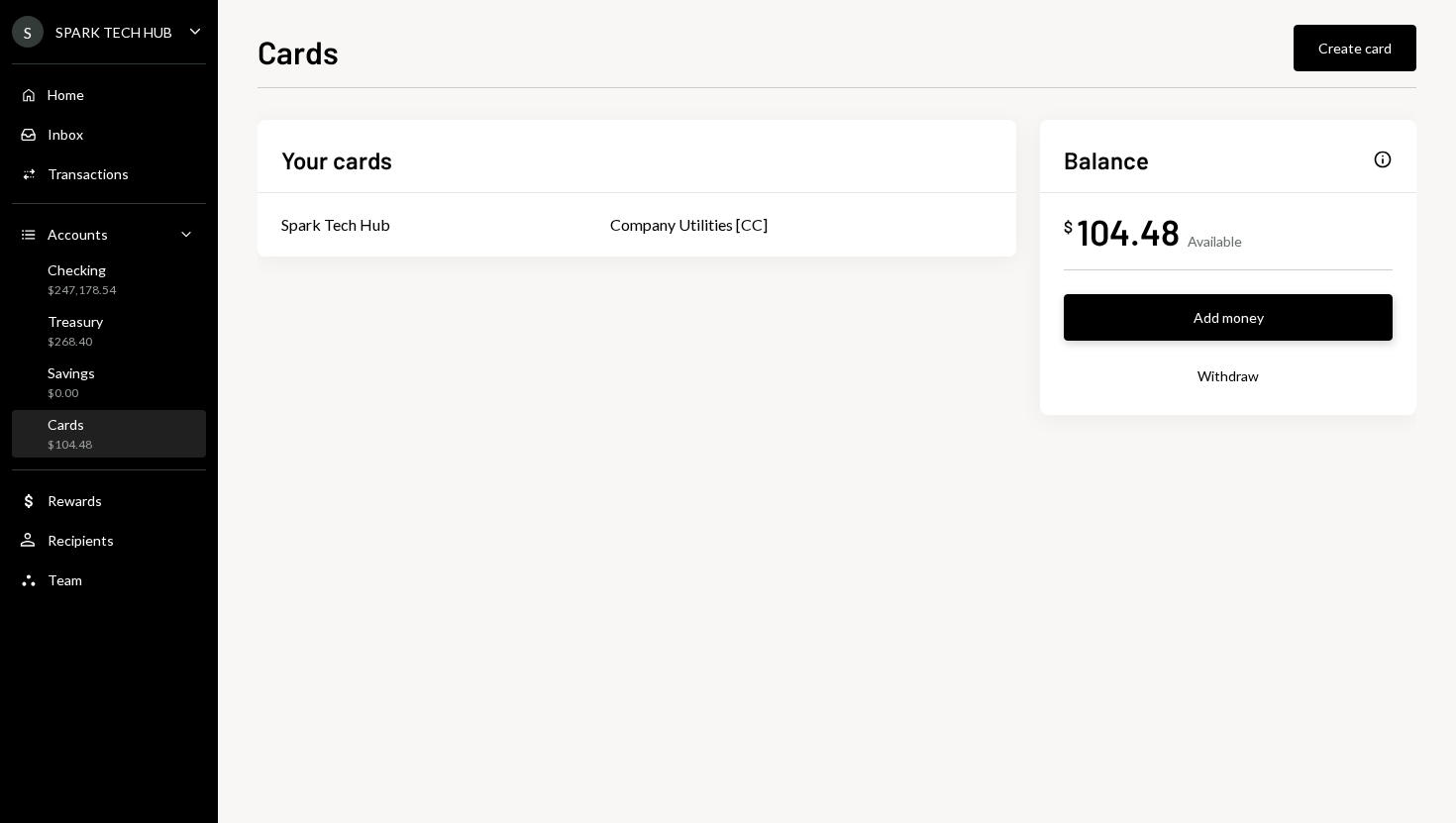 click on "Add money" at bounding box center [1228, 317] 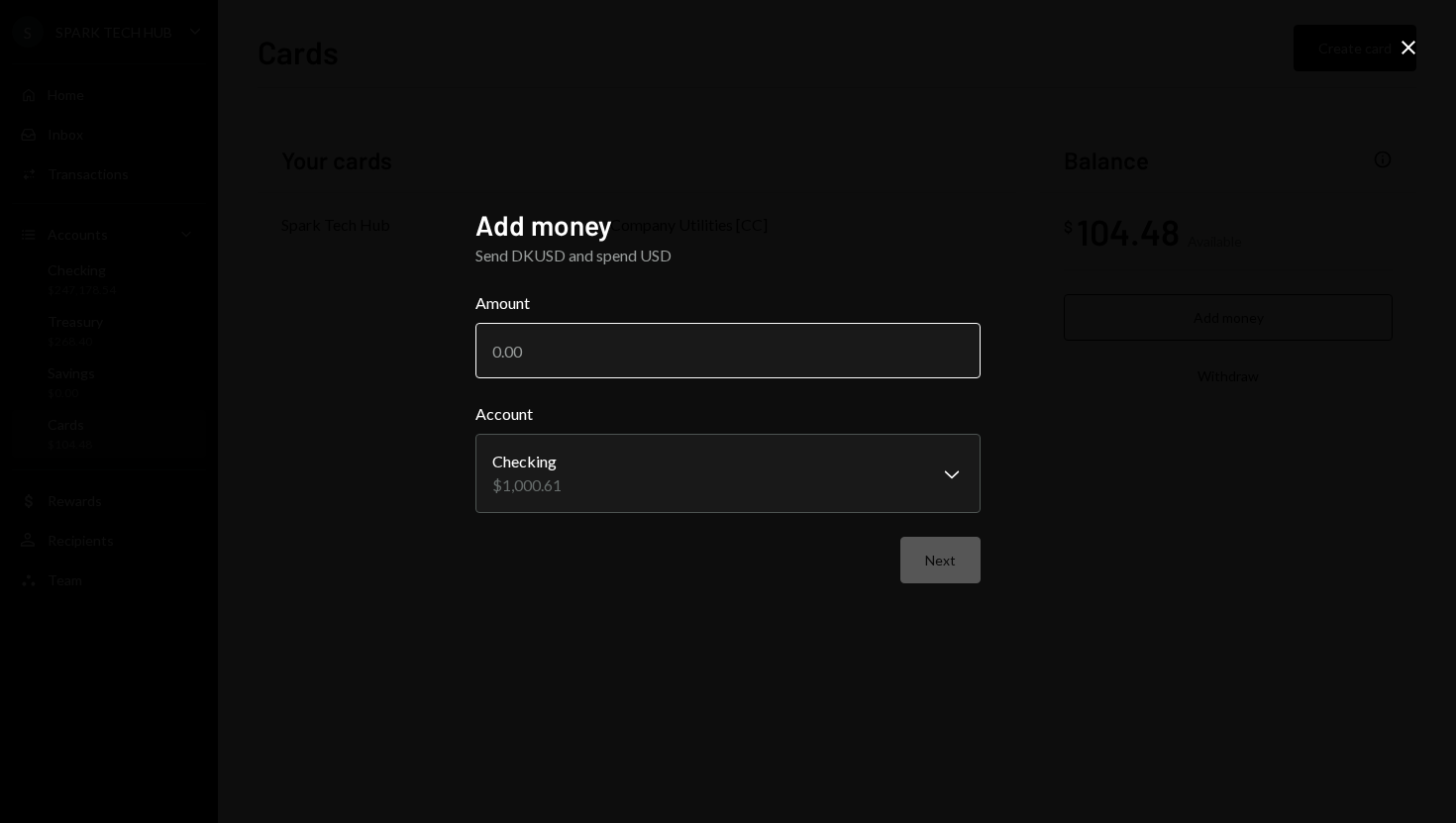 click on "Amount" at bounding box center [728, 351] 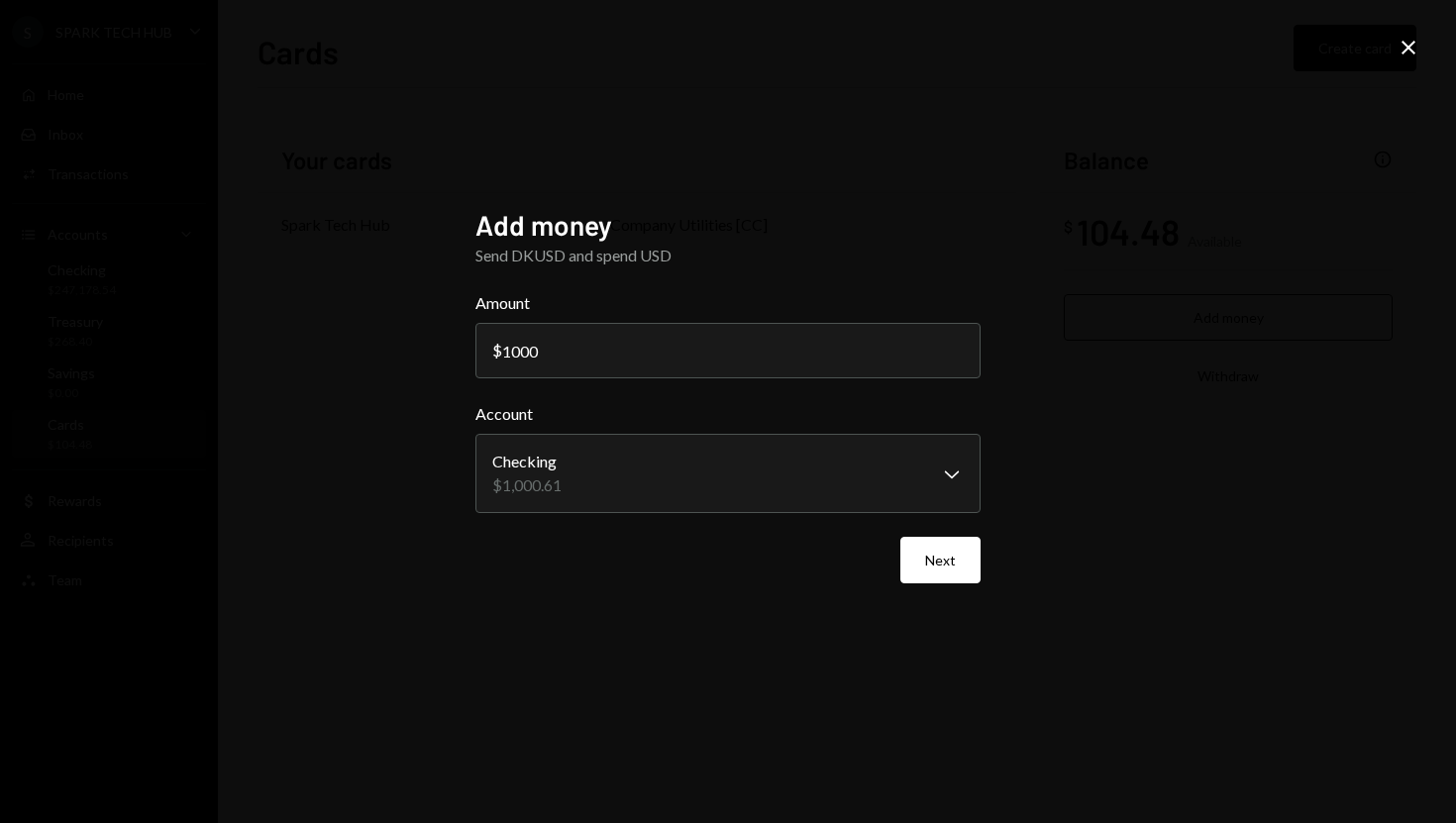 type on "1000" 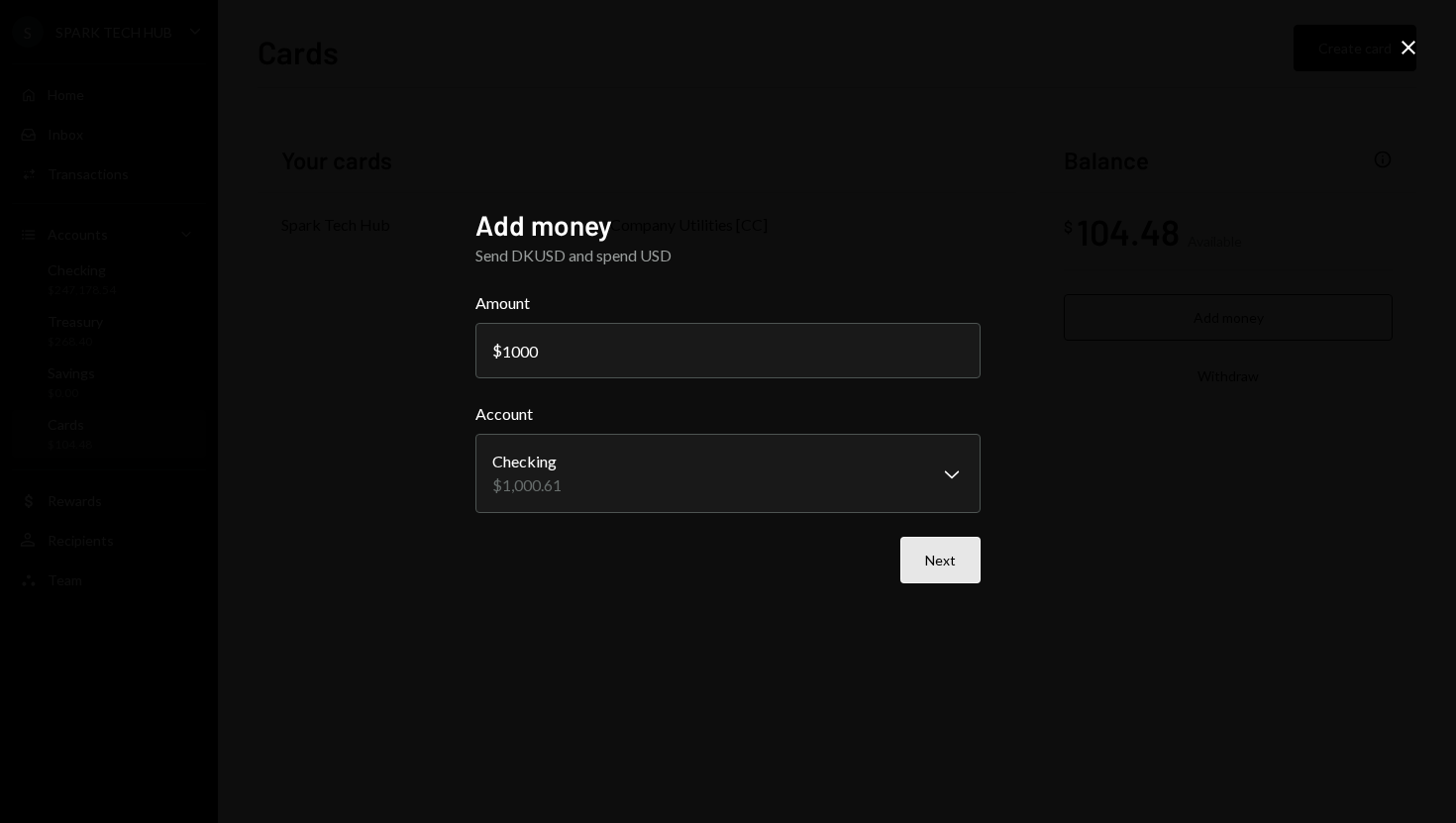click on "Next" at bounding box center (940, 560) 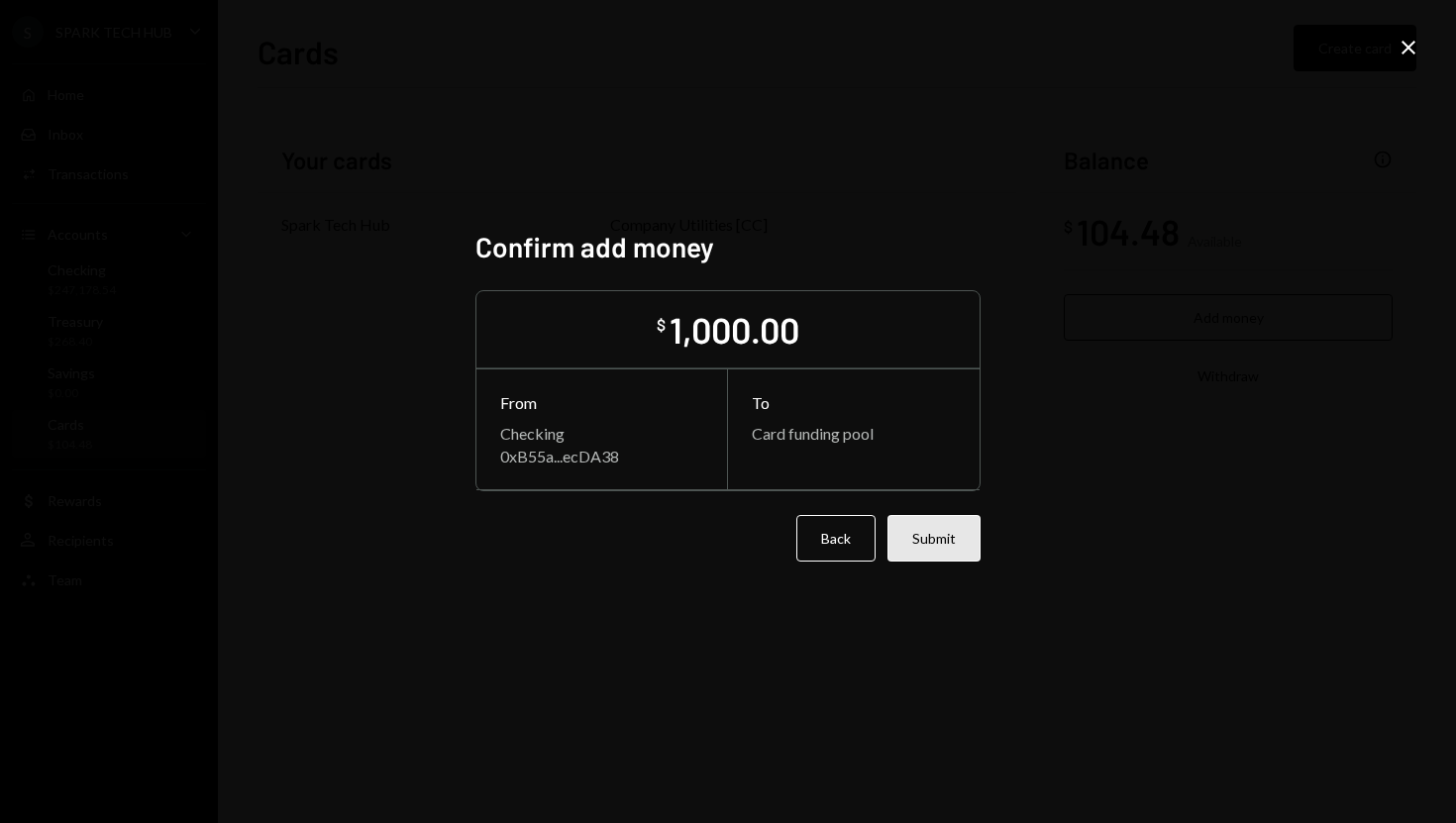 click on "Submit" at bounding box center (934, 538) 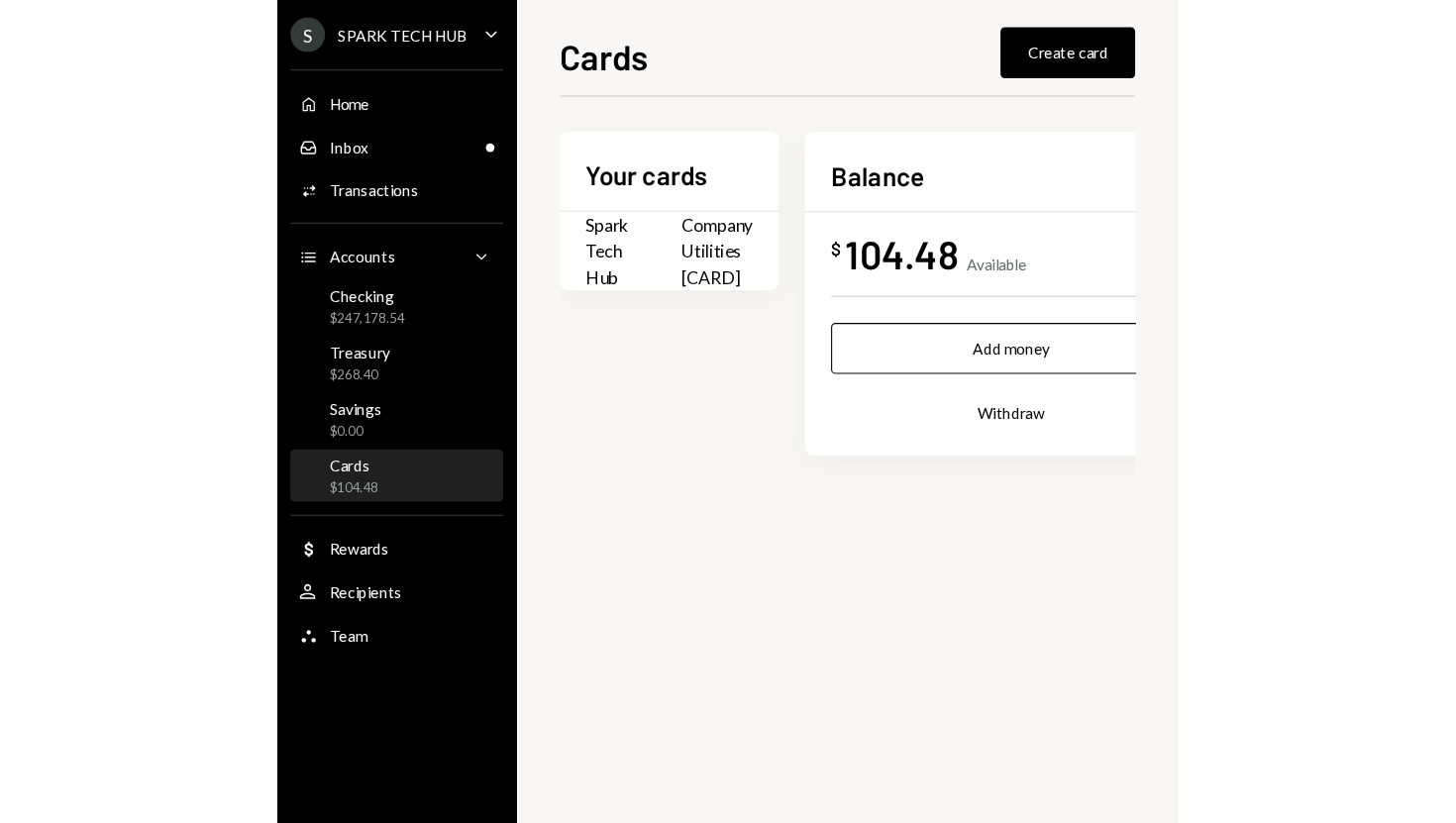 scroll, scrollTop: 0, scrollLeft: 0, axis: both 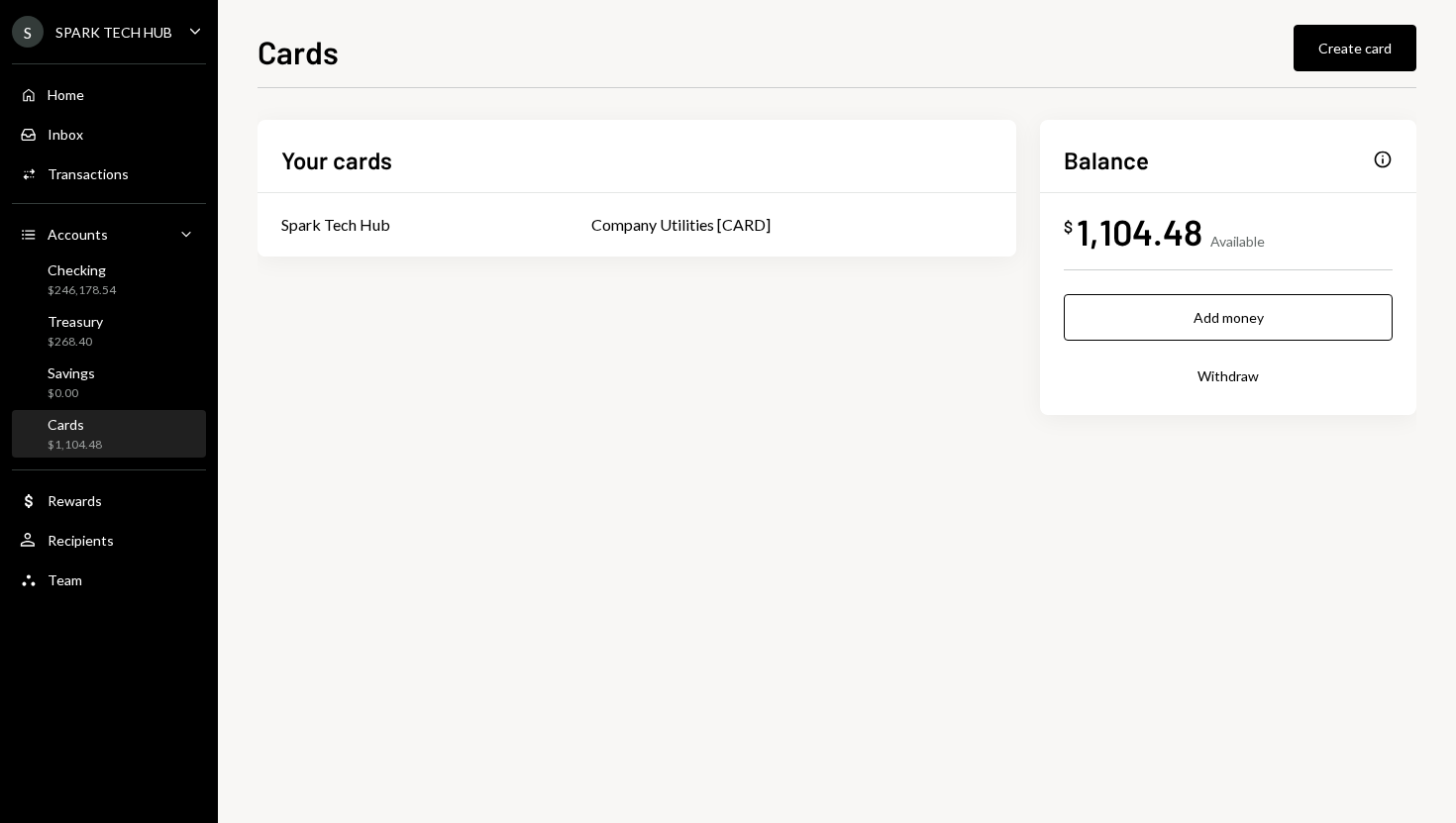 click on "Home Home Inbox Inbox Activities Transactions Accounts Accounts Caret Down Checking $246,178.54 Treasury $268.40 Savings $0.00 Cards [CARD] Dollar Rewards User Recipients Team Team" at bounding box center (109, 326) 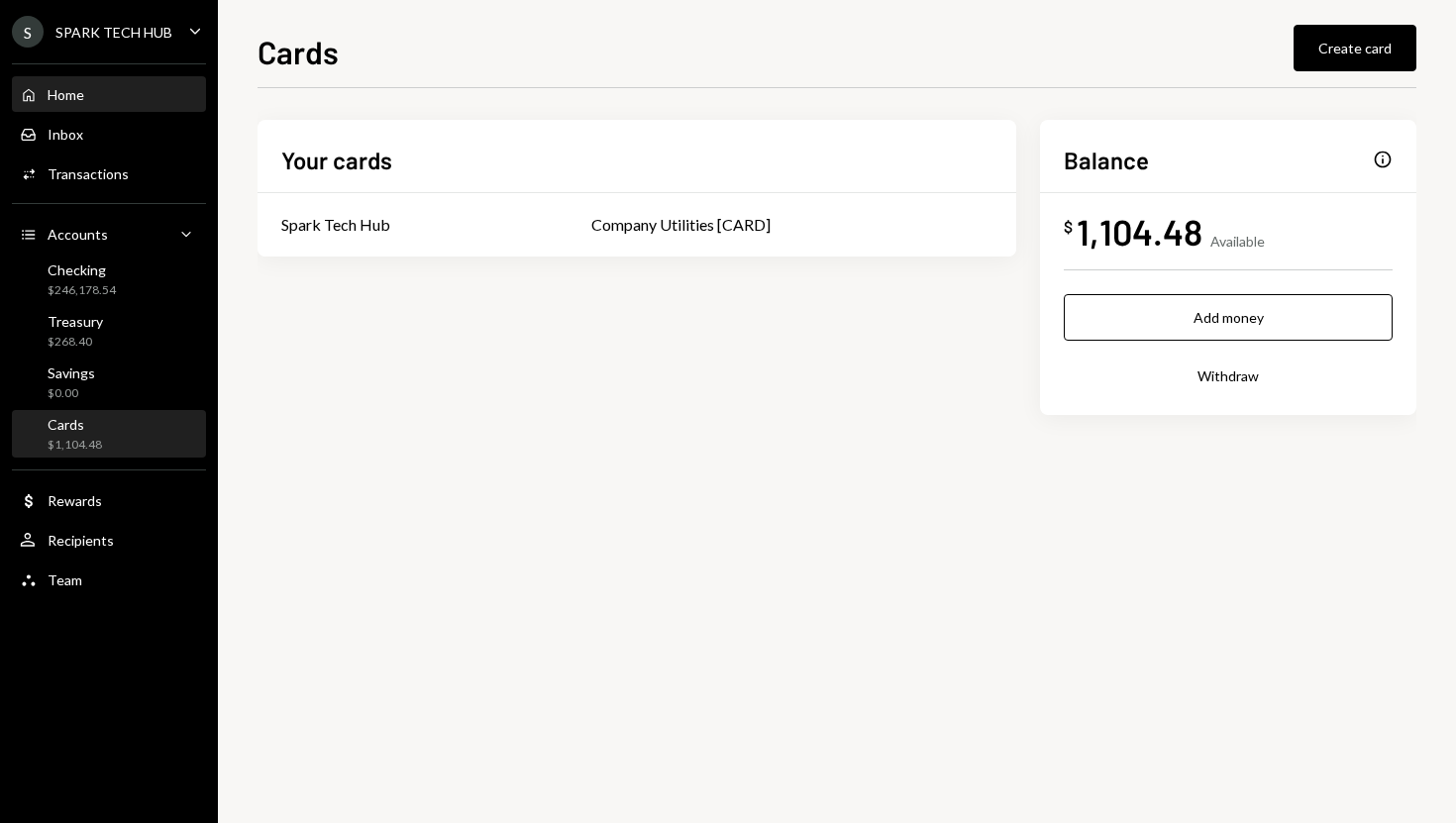 click on "Home Home" at bounding box center [109, 95] 